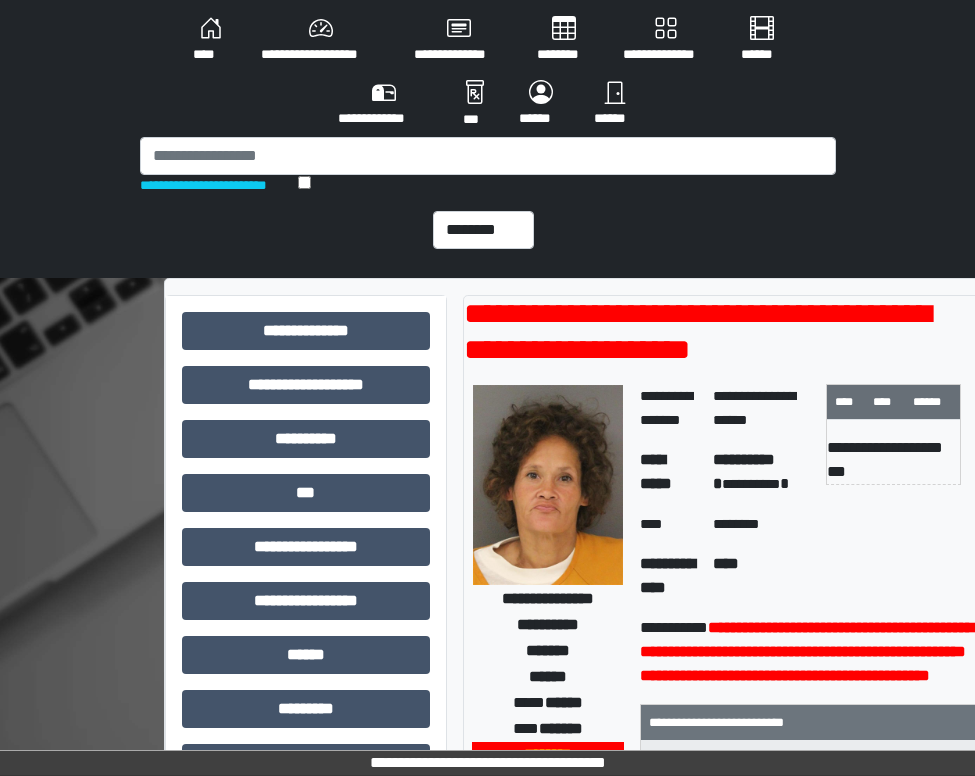 scroll, scrollTop: 200, scrollLeft: 0, axis: vertical 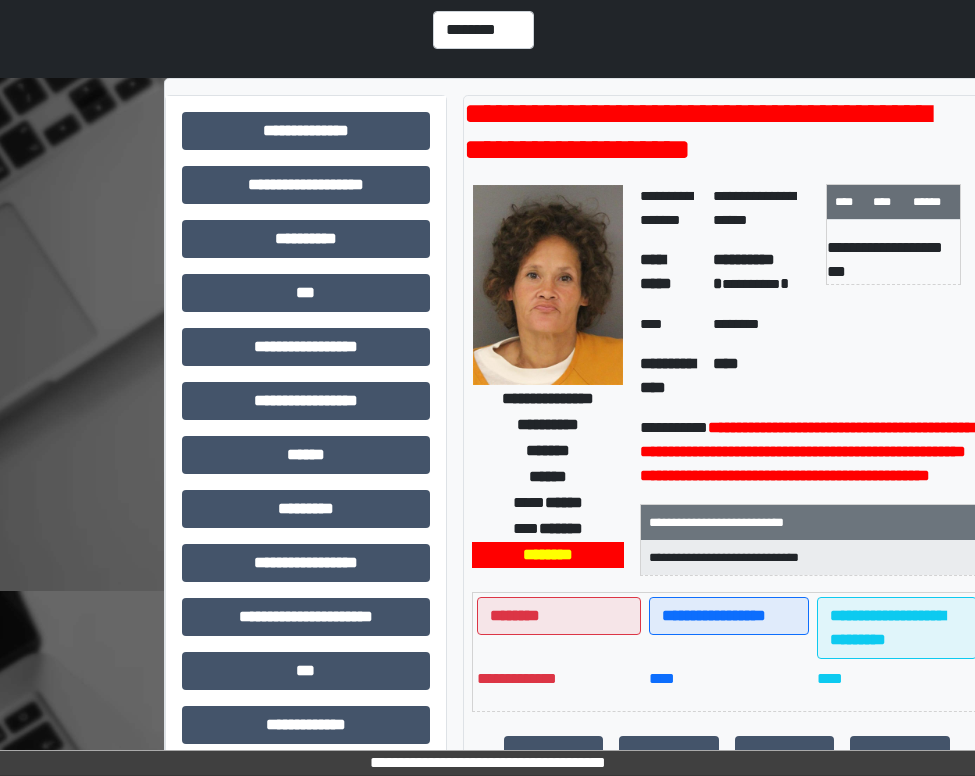 click on "****" at bounding box center (761, 376) 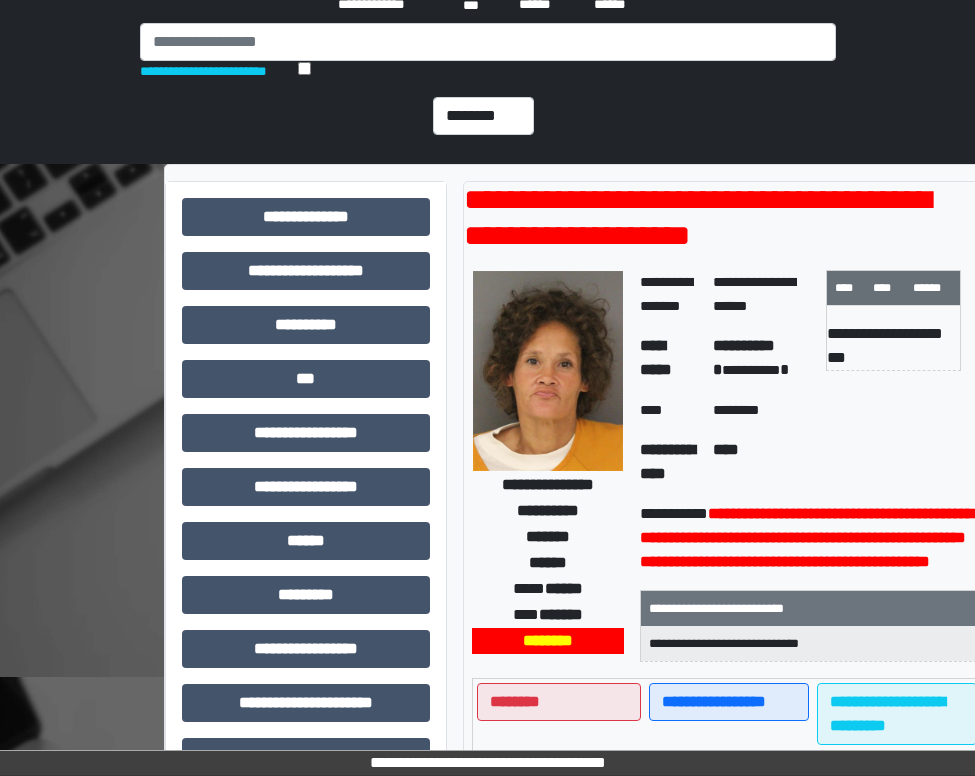 scroll, scrollTop: 0, scrollLeft: 0, axis: both 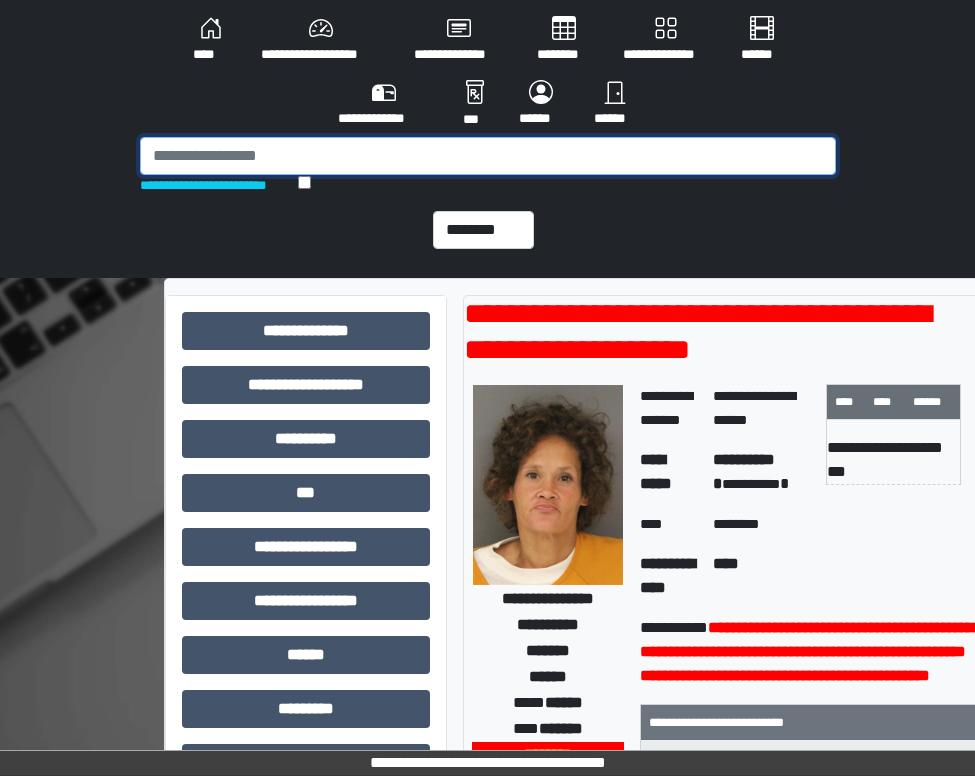 click at bounding box center [488, 156] 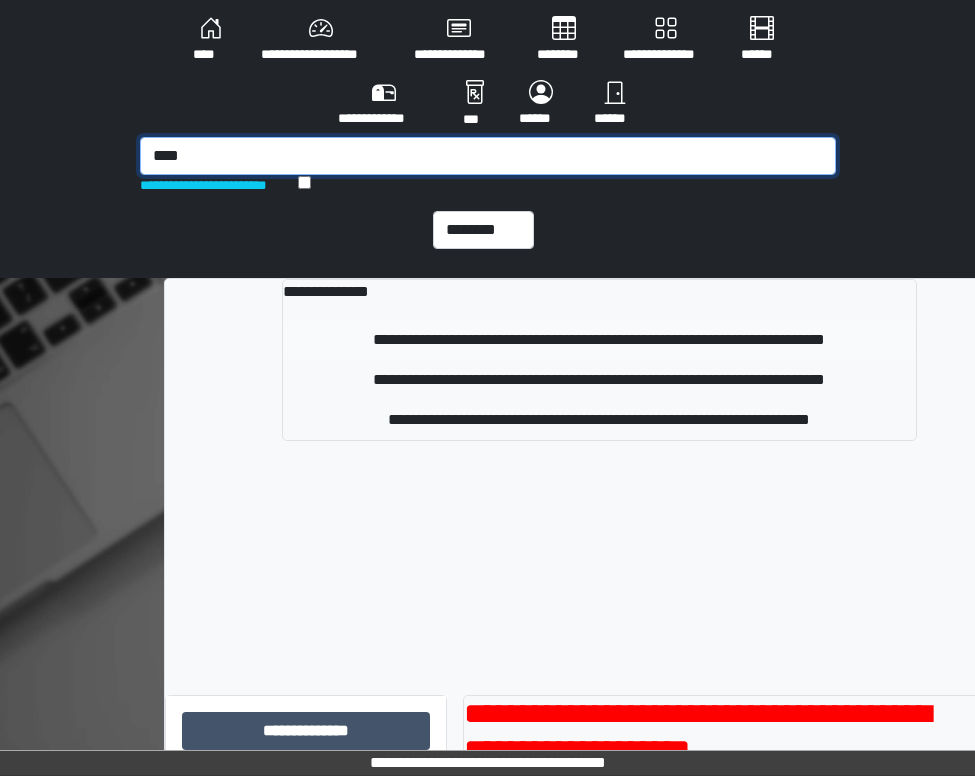 type on "****" 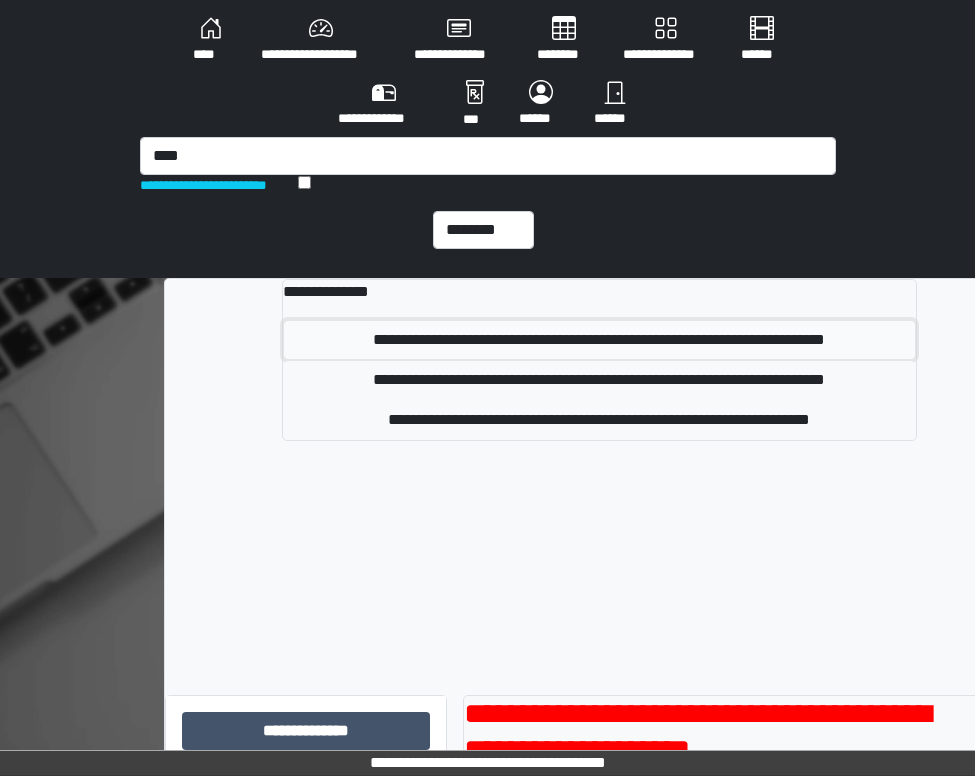 click on "**********" at bounding box center (599, 340) 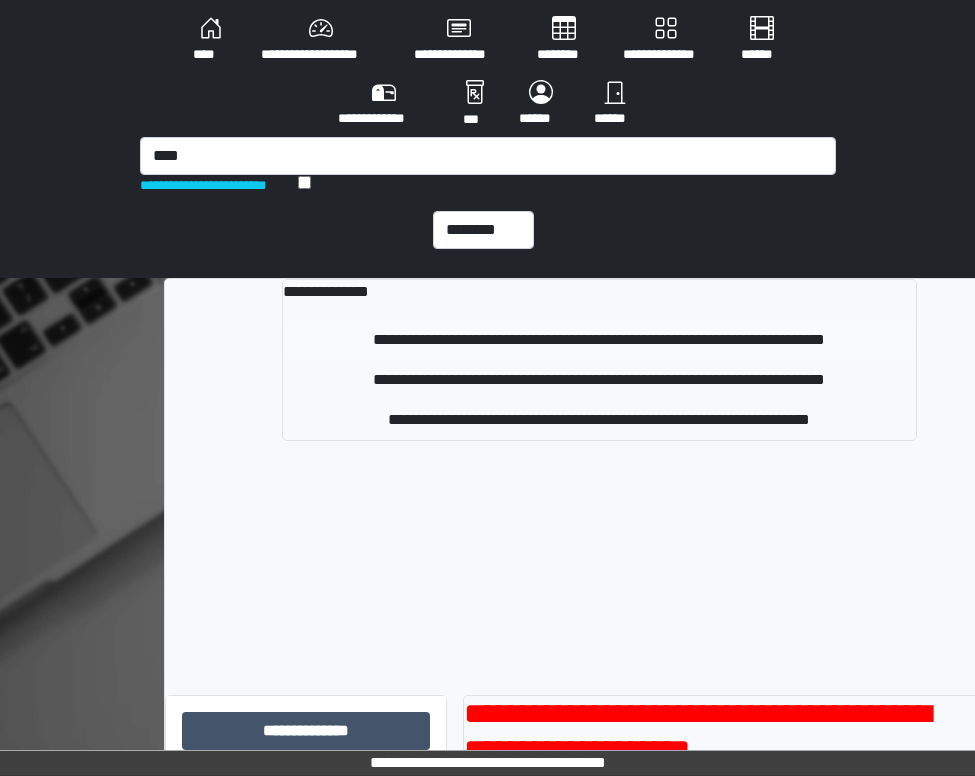 type 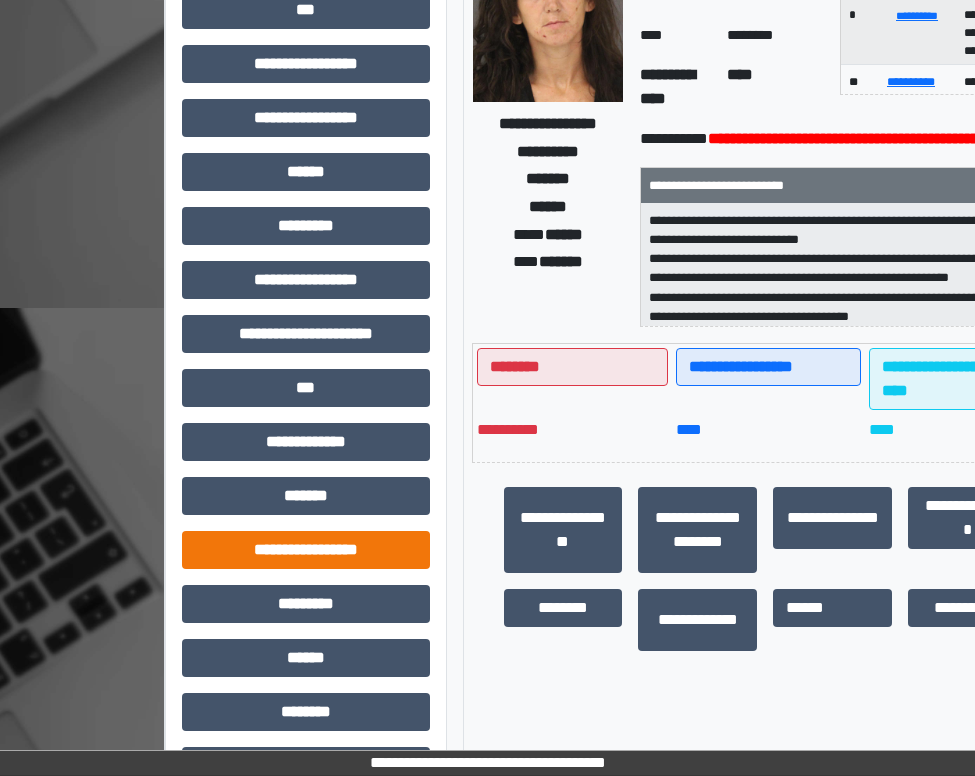 scroll, scrollTop: 596, scrollLeft: 0, axis: vertical 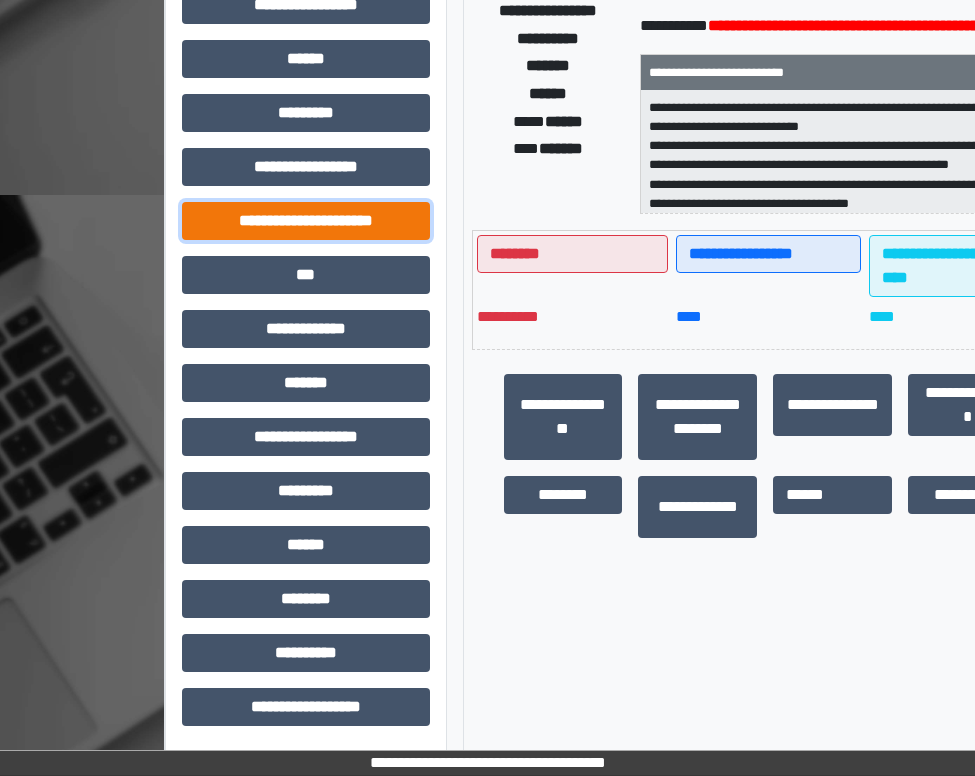 click on "**********" at bounding box center (306, 221) 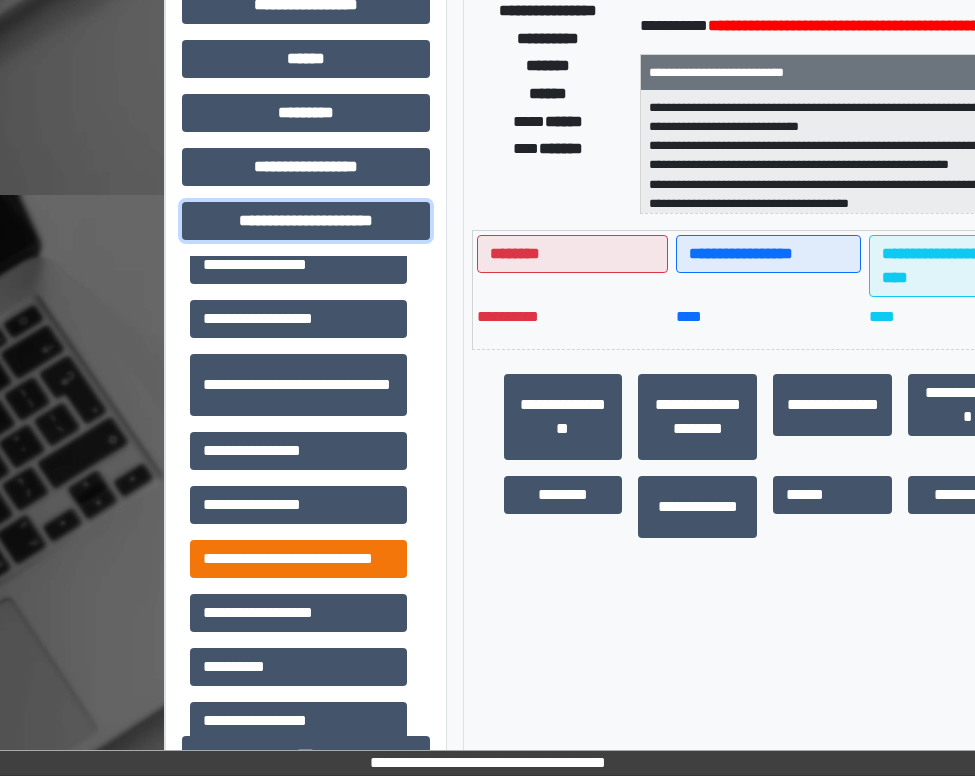 scroll, scrollTop: 46, scrollLeft: 0, axis: vertical 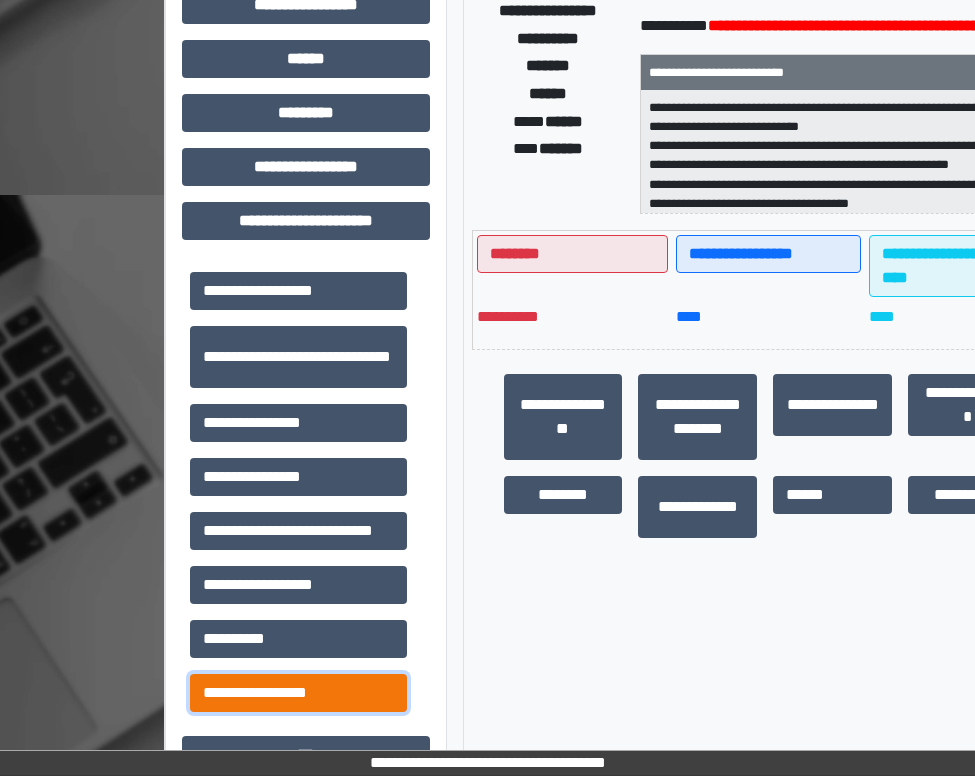 click on "**********" at bounding box center (298, 693) 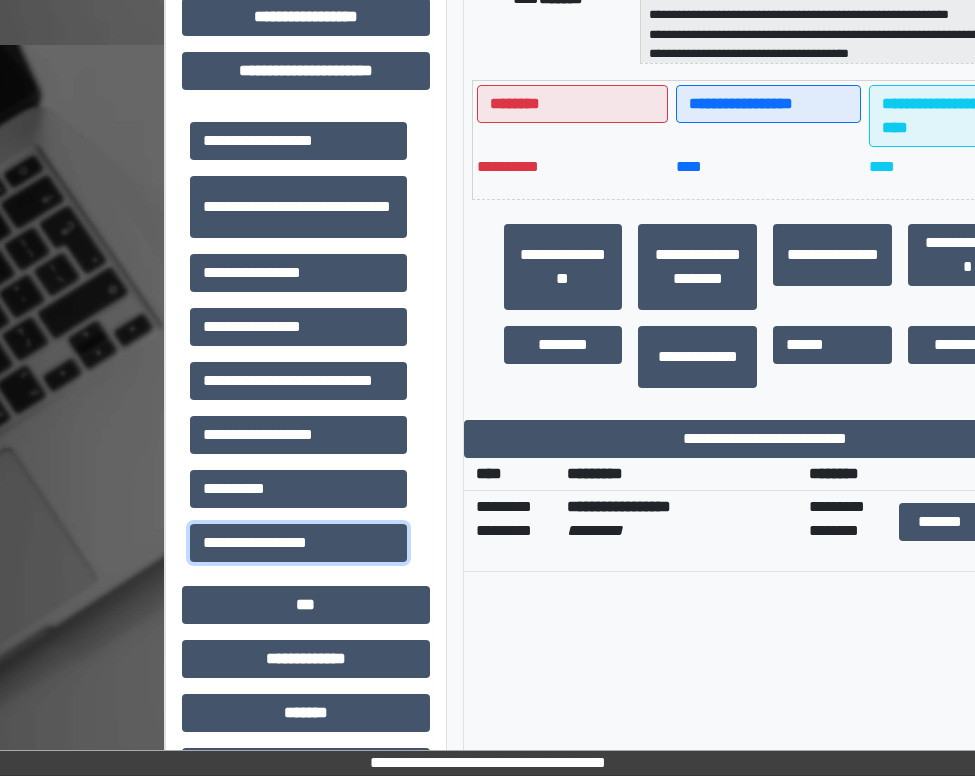 scroll, scrollTop: 796, scrollLeft: 0, axis: vertical 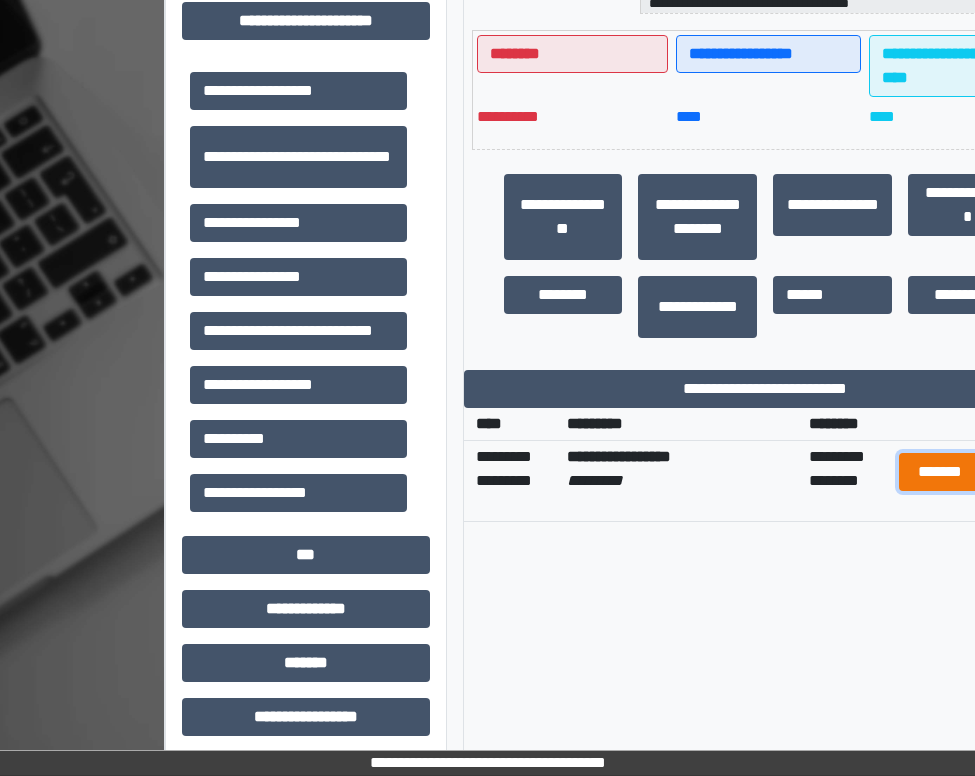 click on "*******" at bounding box center (939, 472) 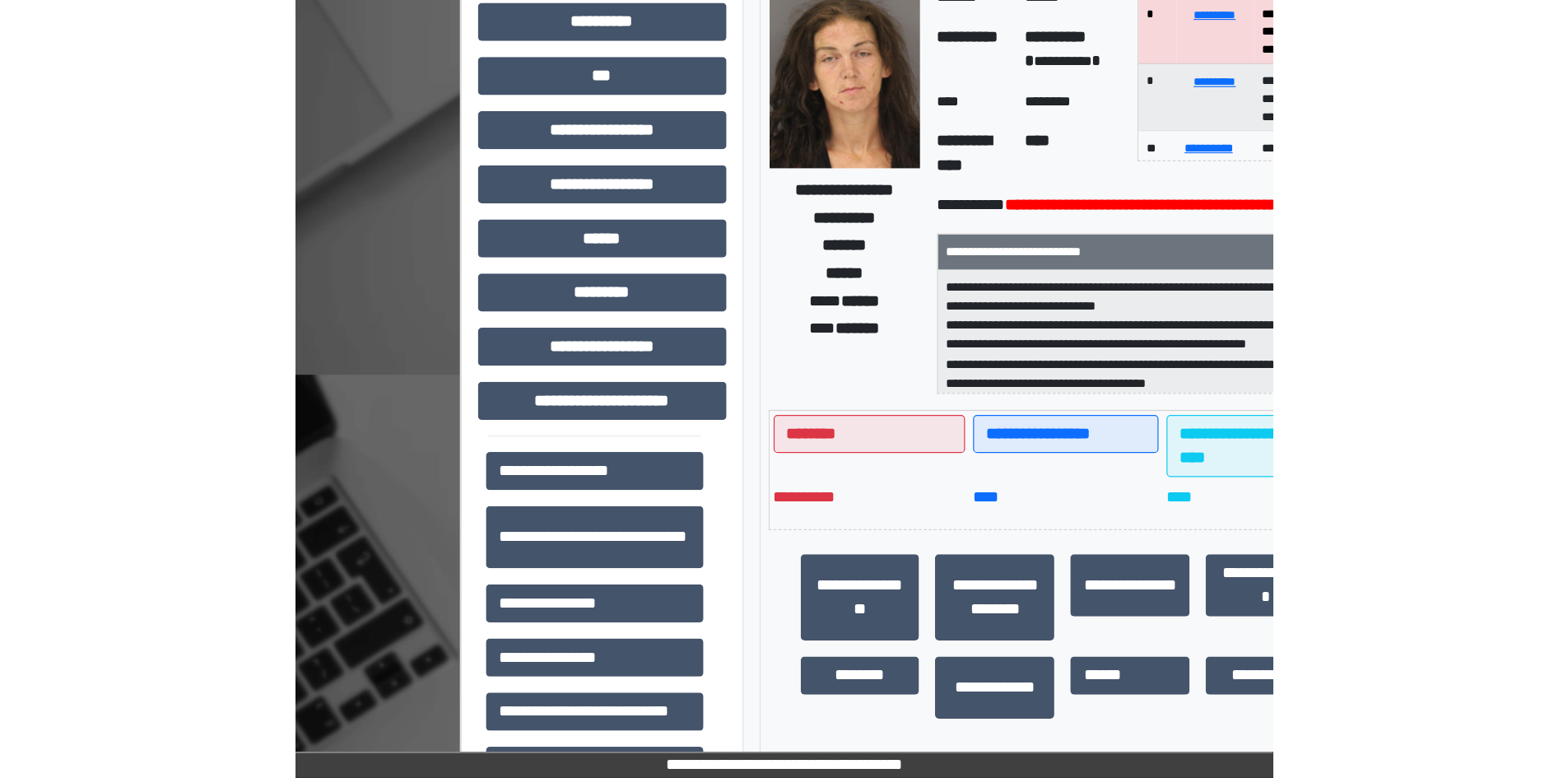 scroll, scrollTop: 301, scrollLeft: 0, axis: vertical 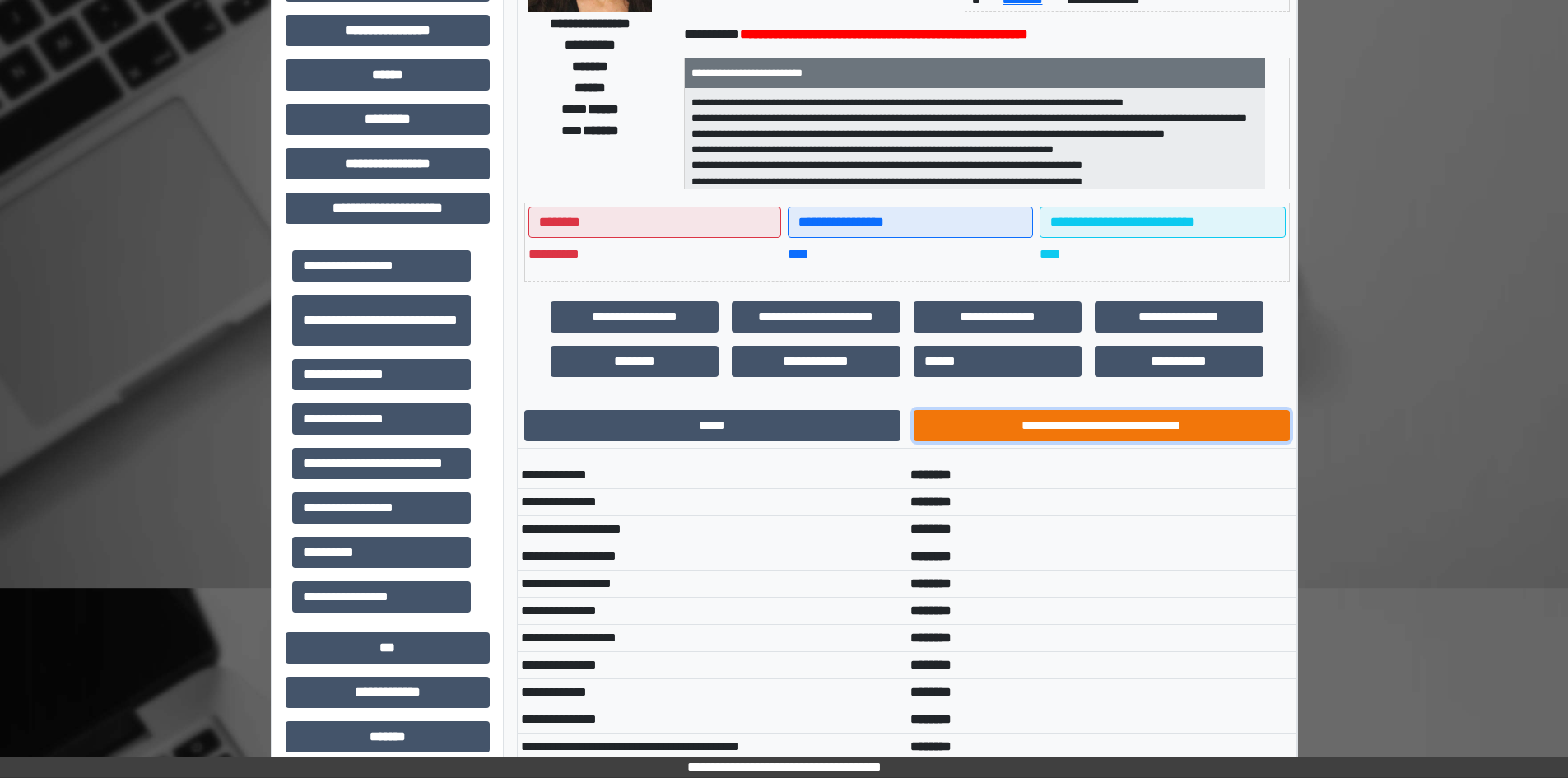 click on "**********" at bounding box center [1101, 426] 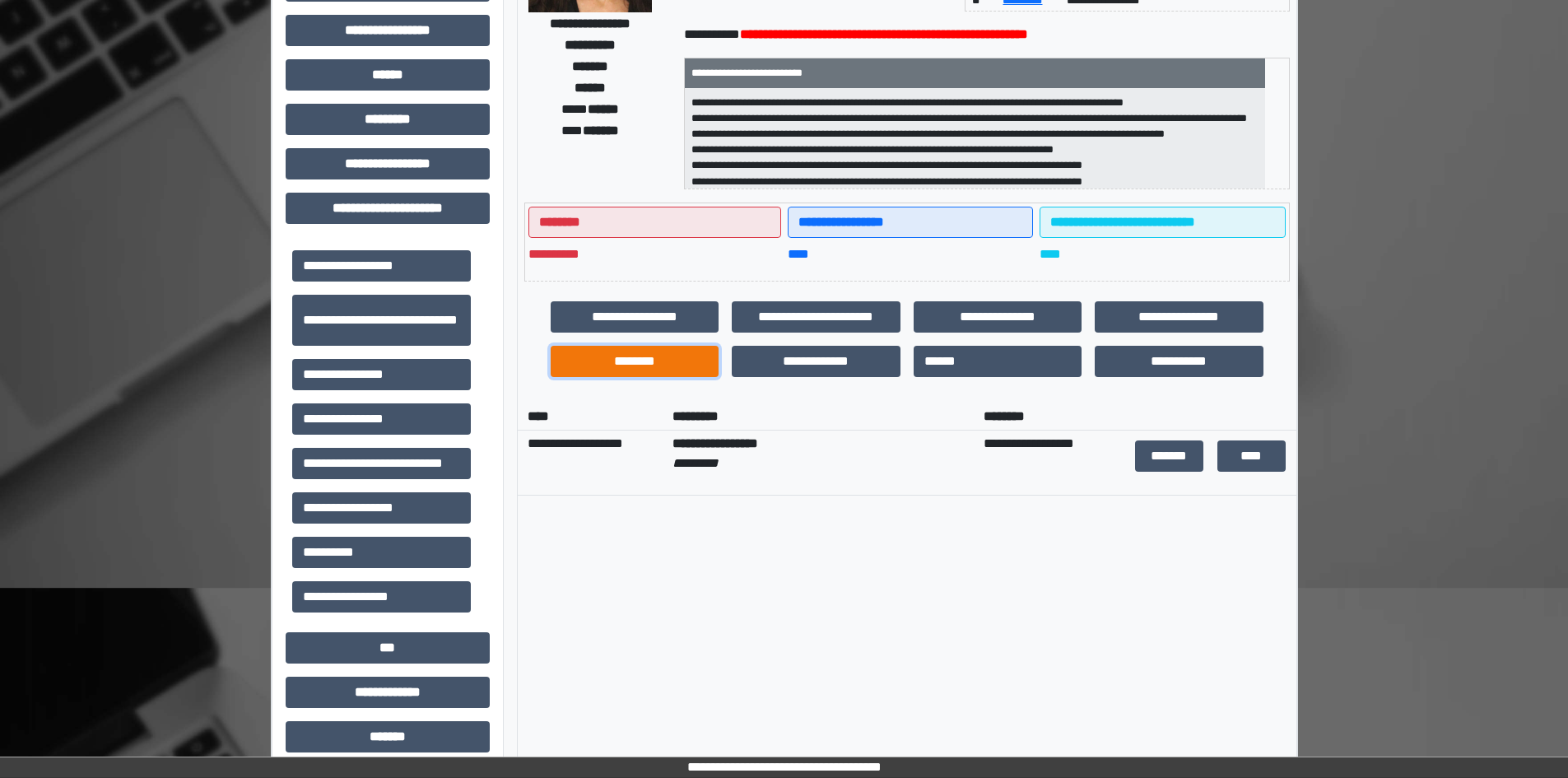 click on "********" at bounding box center (635, 361) 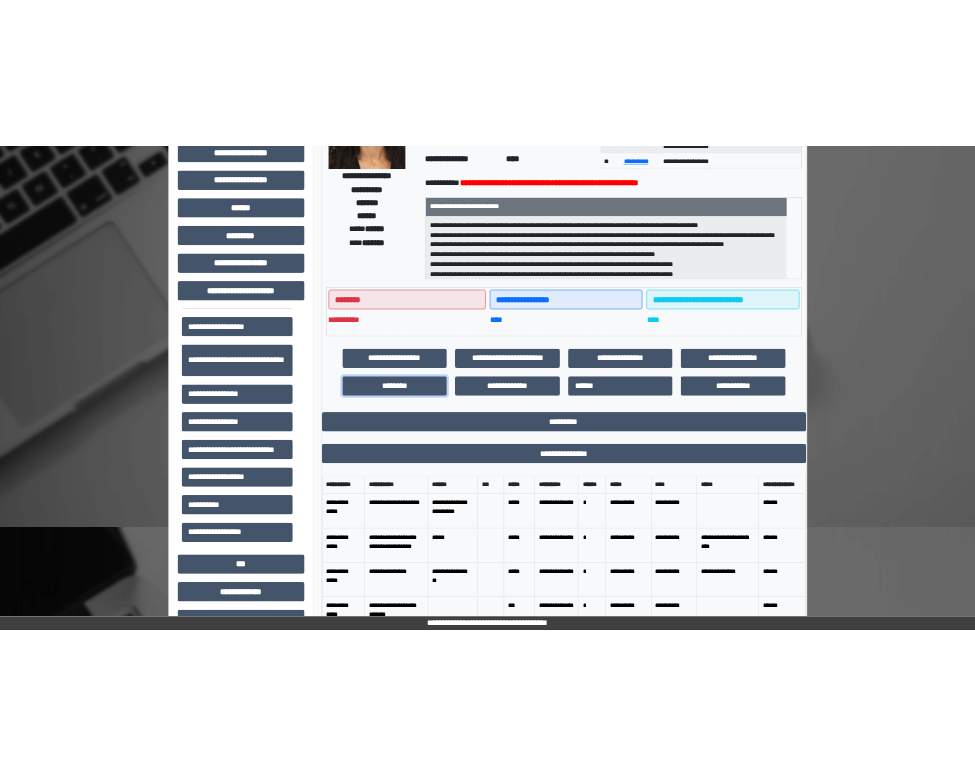 scroll, scrollTop: 66, scrollLeft: 0, axis: vertical 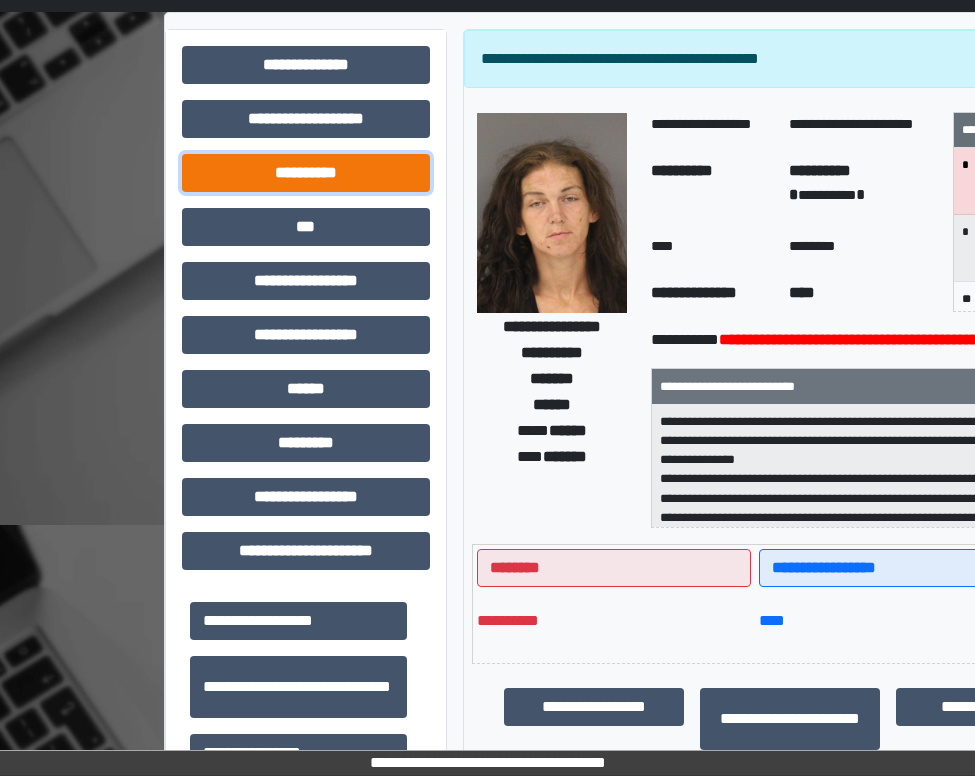 click on "**********" at bounding box center (306, 173) 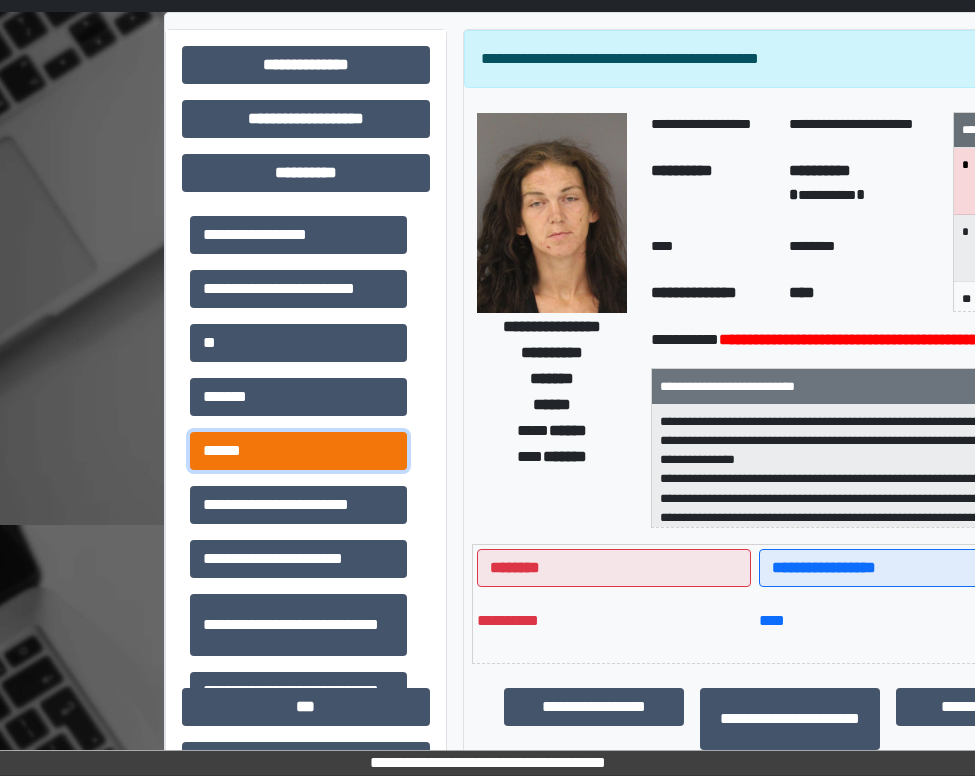 click on "******" at bounding box center [298, 451] 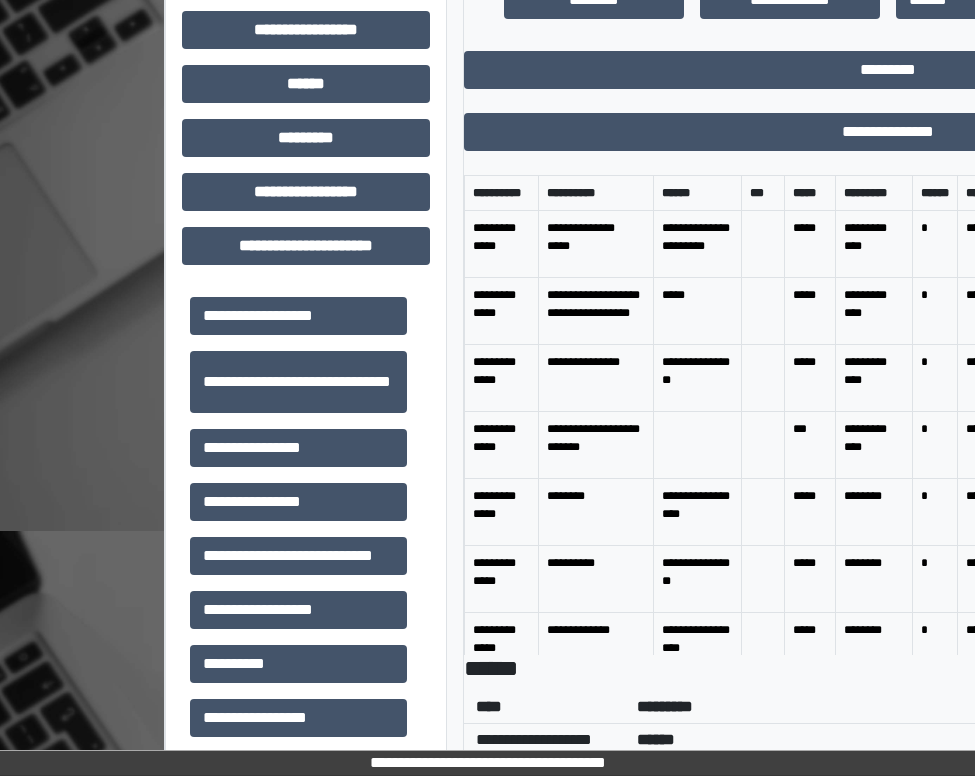 scroll, scrollTop: 1066, scrollLeft: 0, axis: vertical 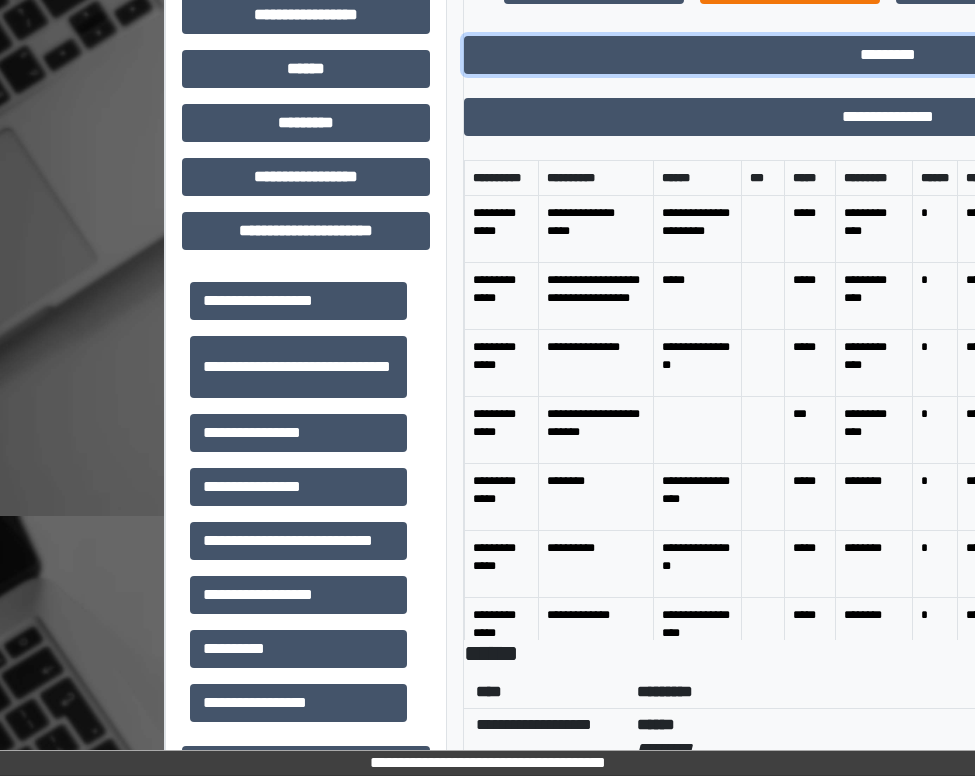 drag, startPoint x: 690, startPoint y: 52, endPoint x: 699, endPoint y: 60, distance: 12.0415945 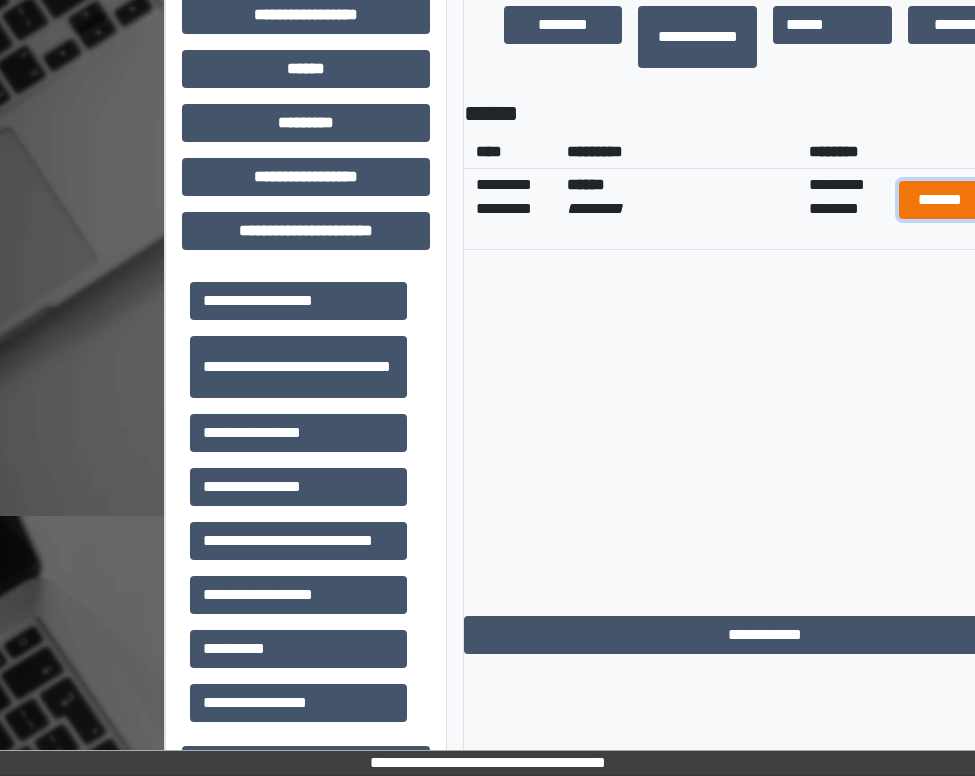click on "*******" at bounding box center [939, 200] 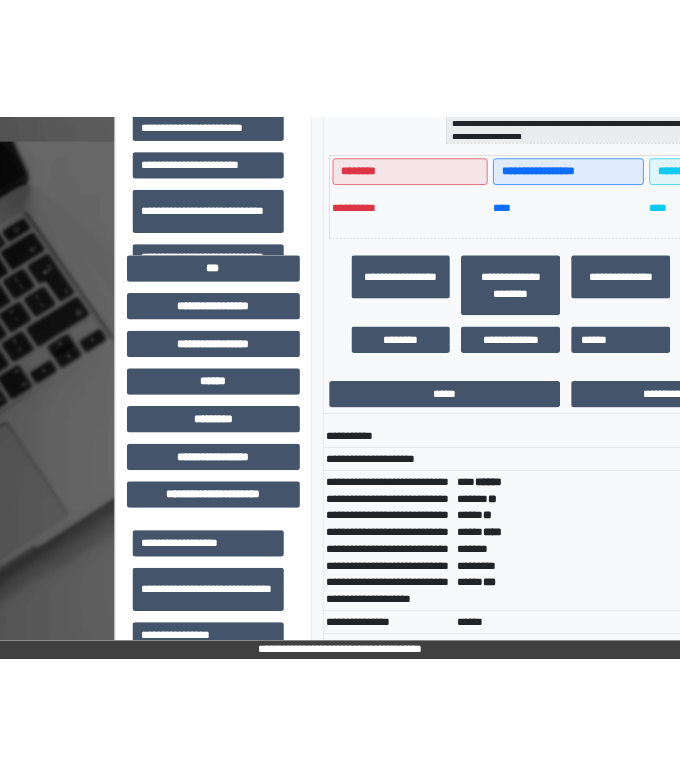 scroll, scrollTop: 566, scrollLeft: 0, axis: vertical 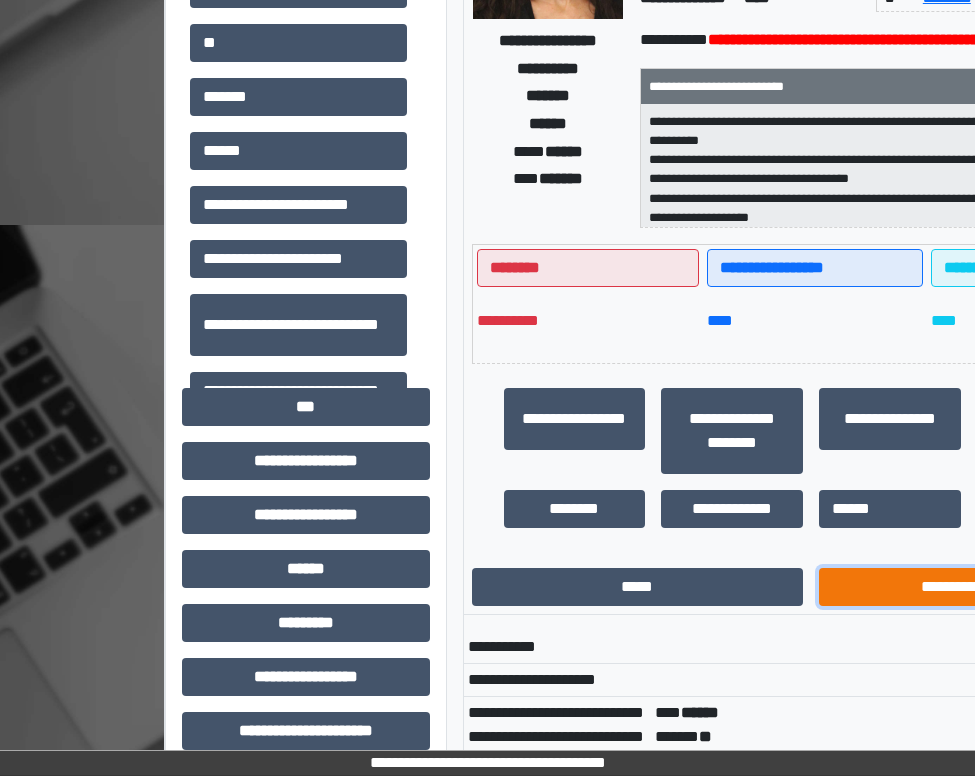 click on "**********" at bounding box center (985, 587) 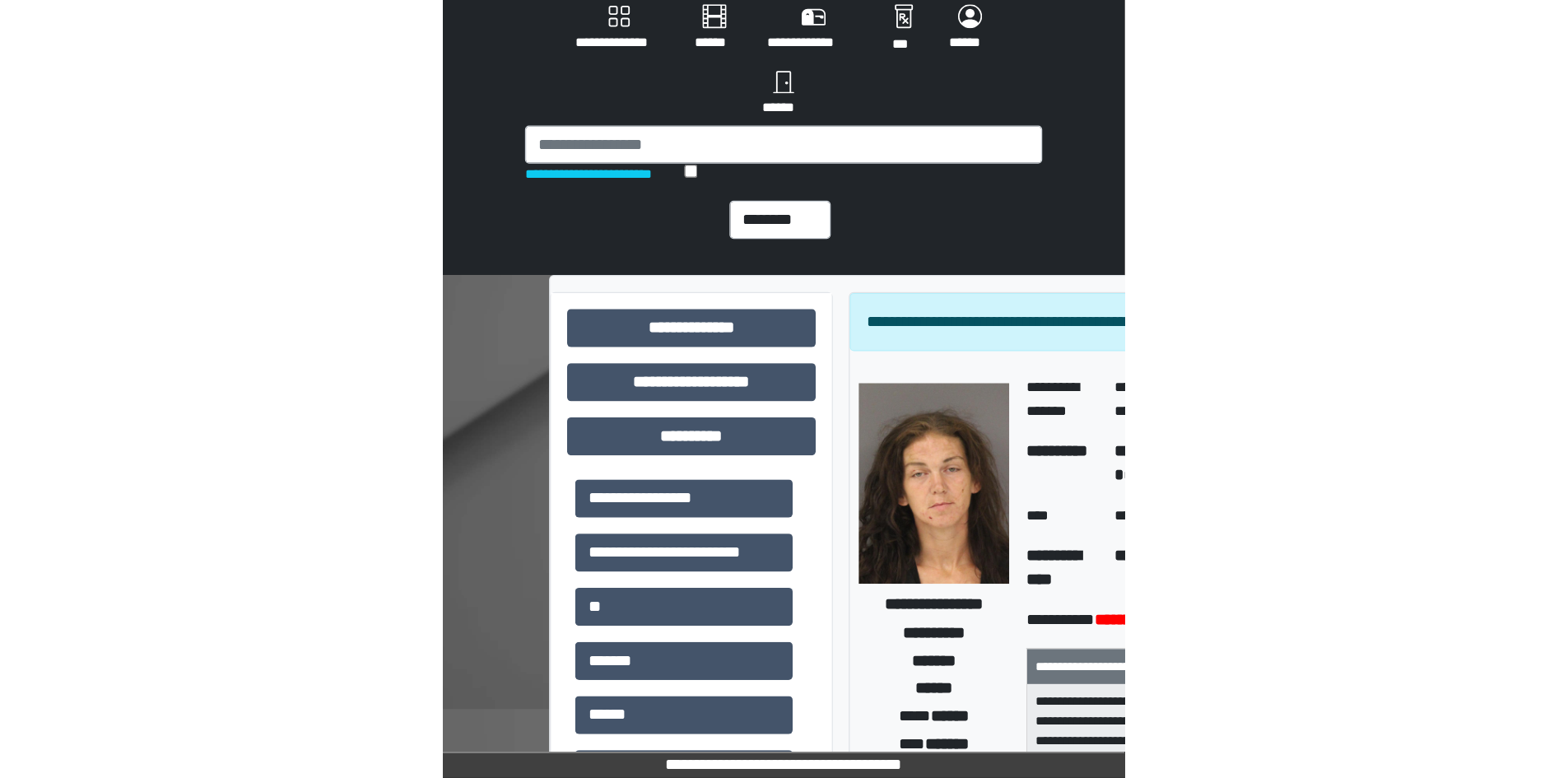 scroll, scrollTop: 54, scrollLeft: 0, axis: vertical 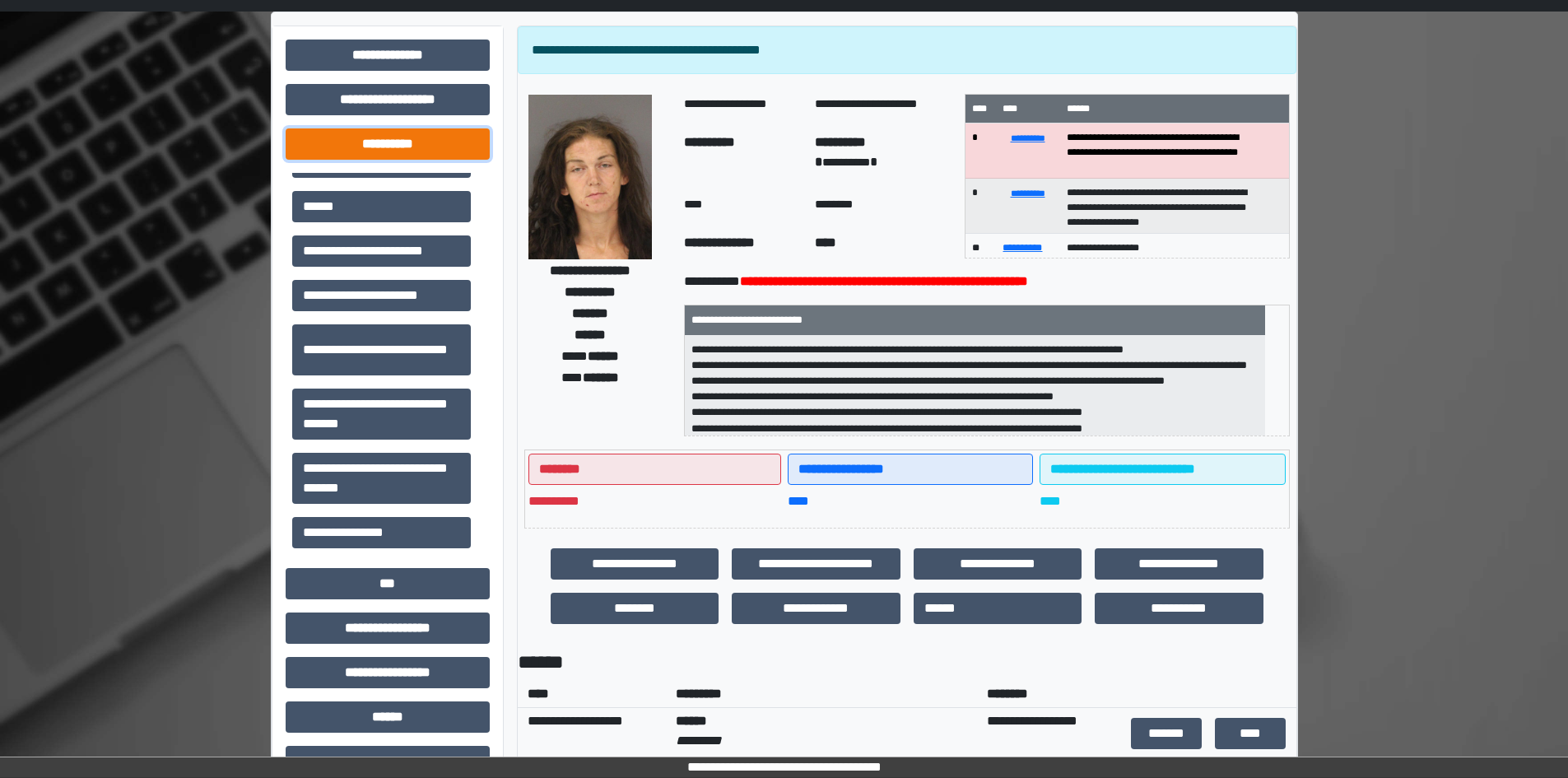 click on "**********" at bounding box center (388, 144) 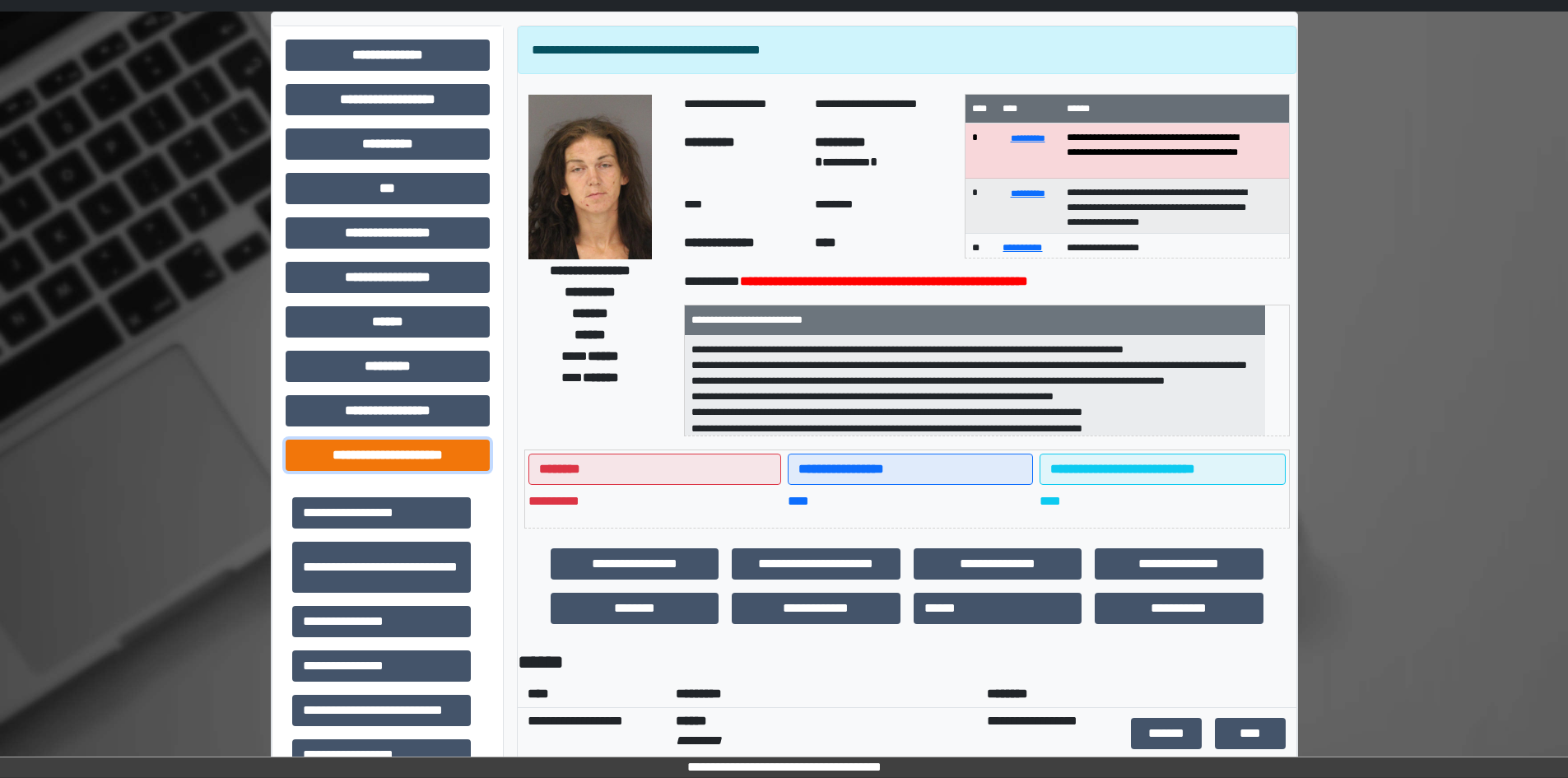 click on "**********" at bounding box center [388, 455] 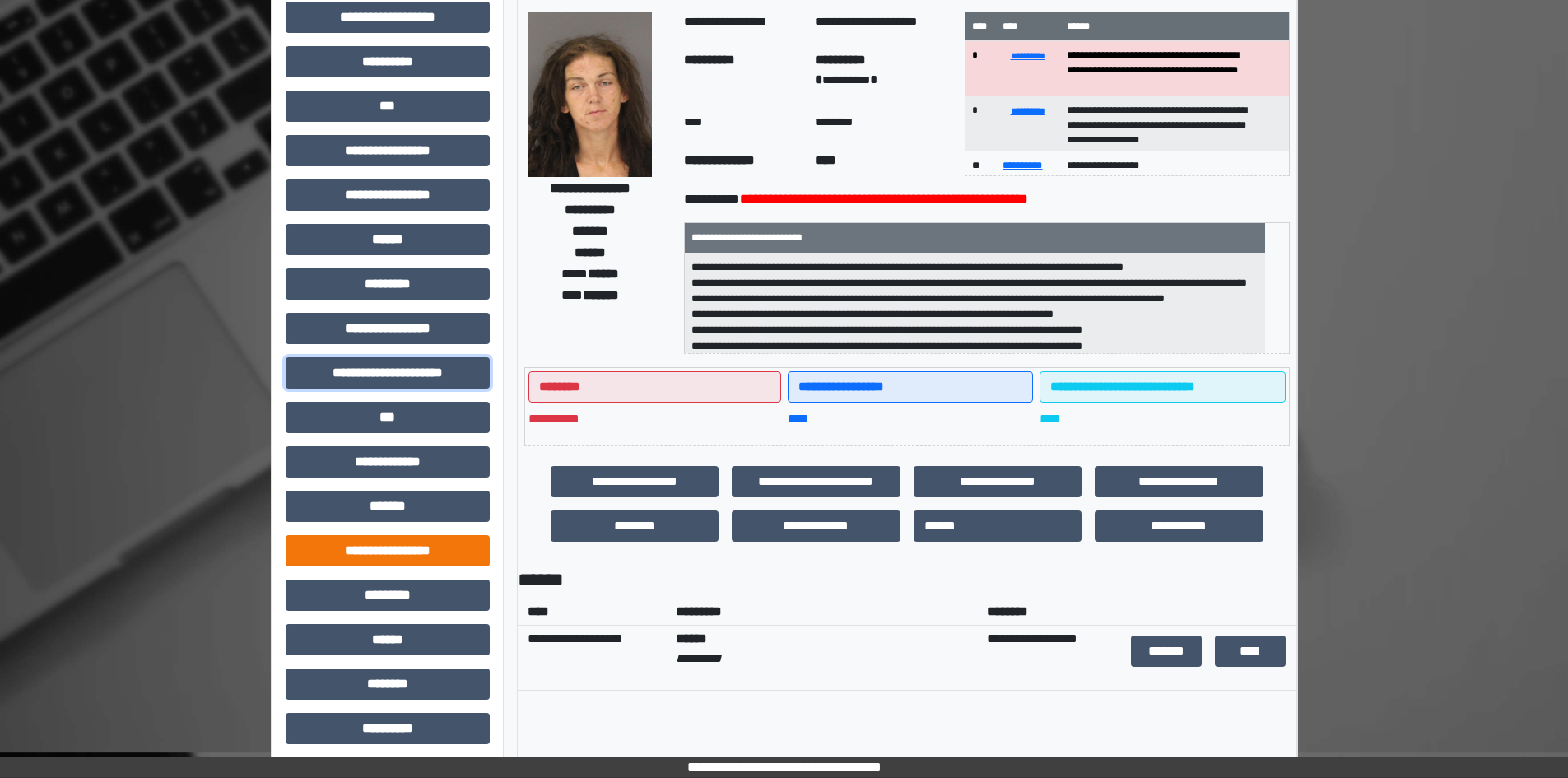 scroll, scrollTop: 219, scrollLeft: 0, axis: vertical 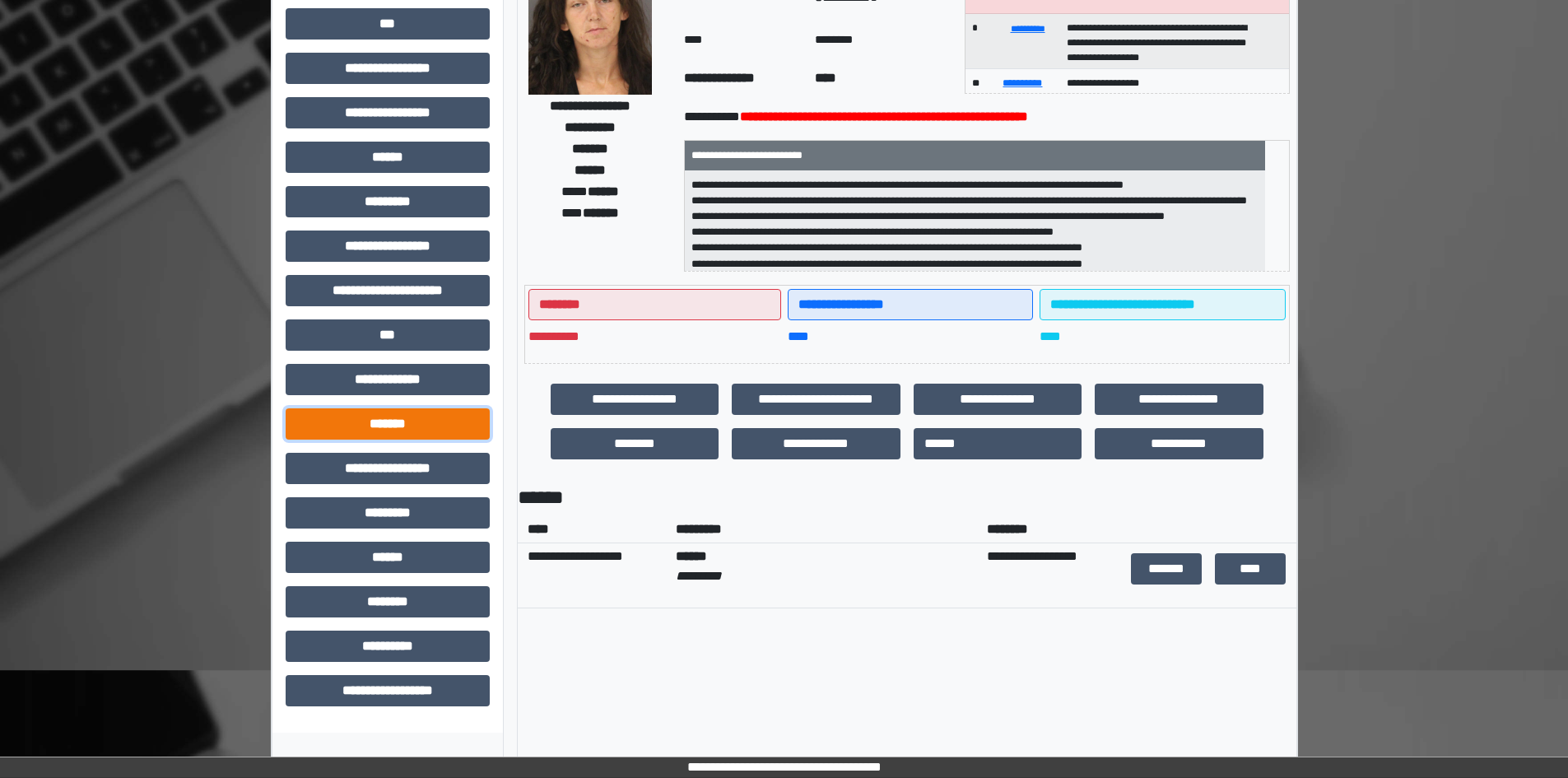 click on "*******" at bounding box center [388, 424] 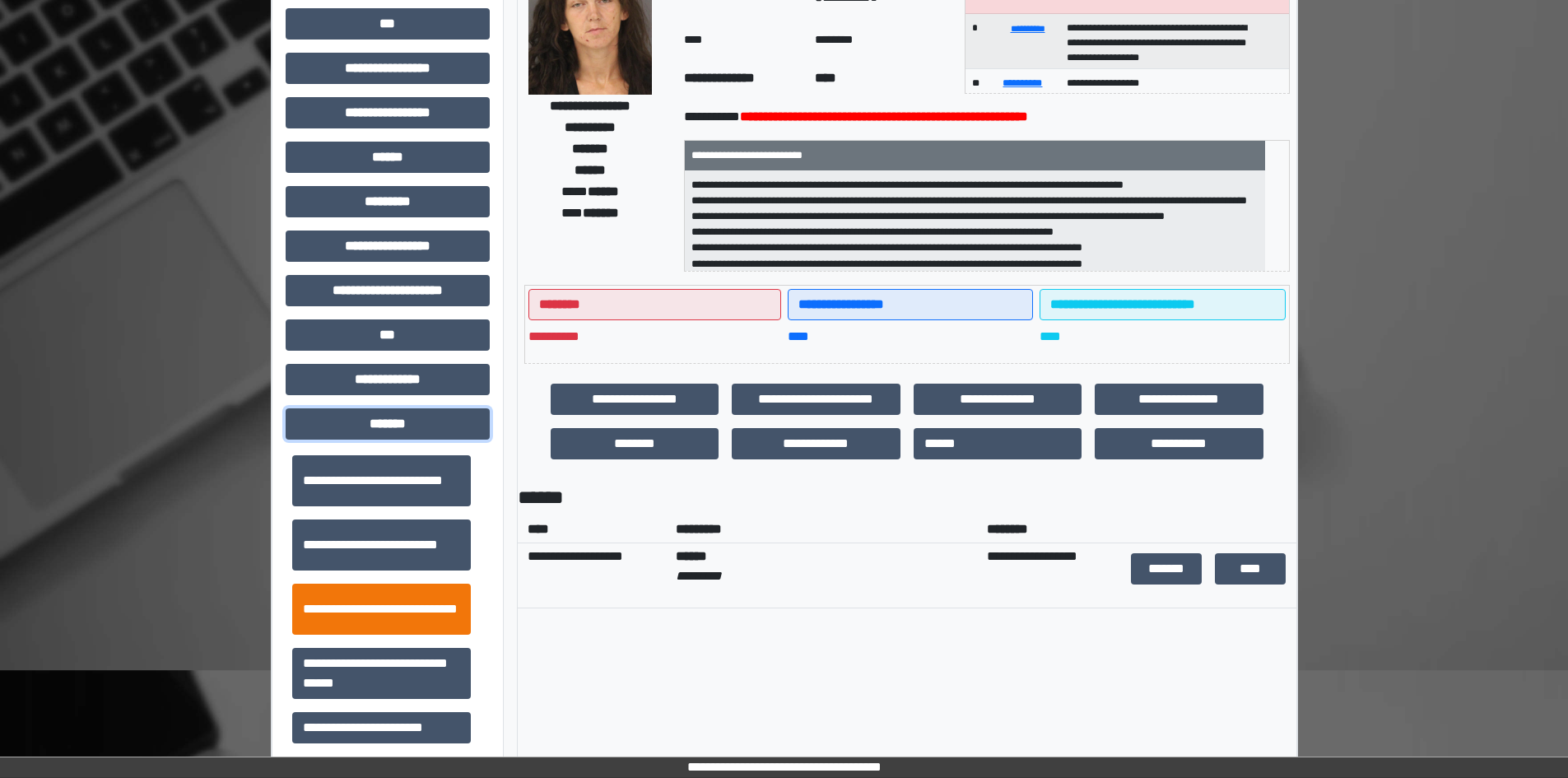 scroll, scrollTop: 494, scrollLeft: 0, axis: vertical 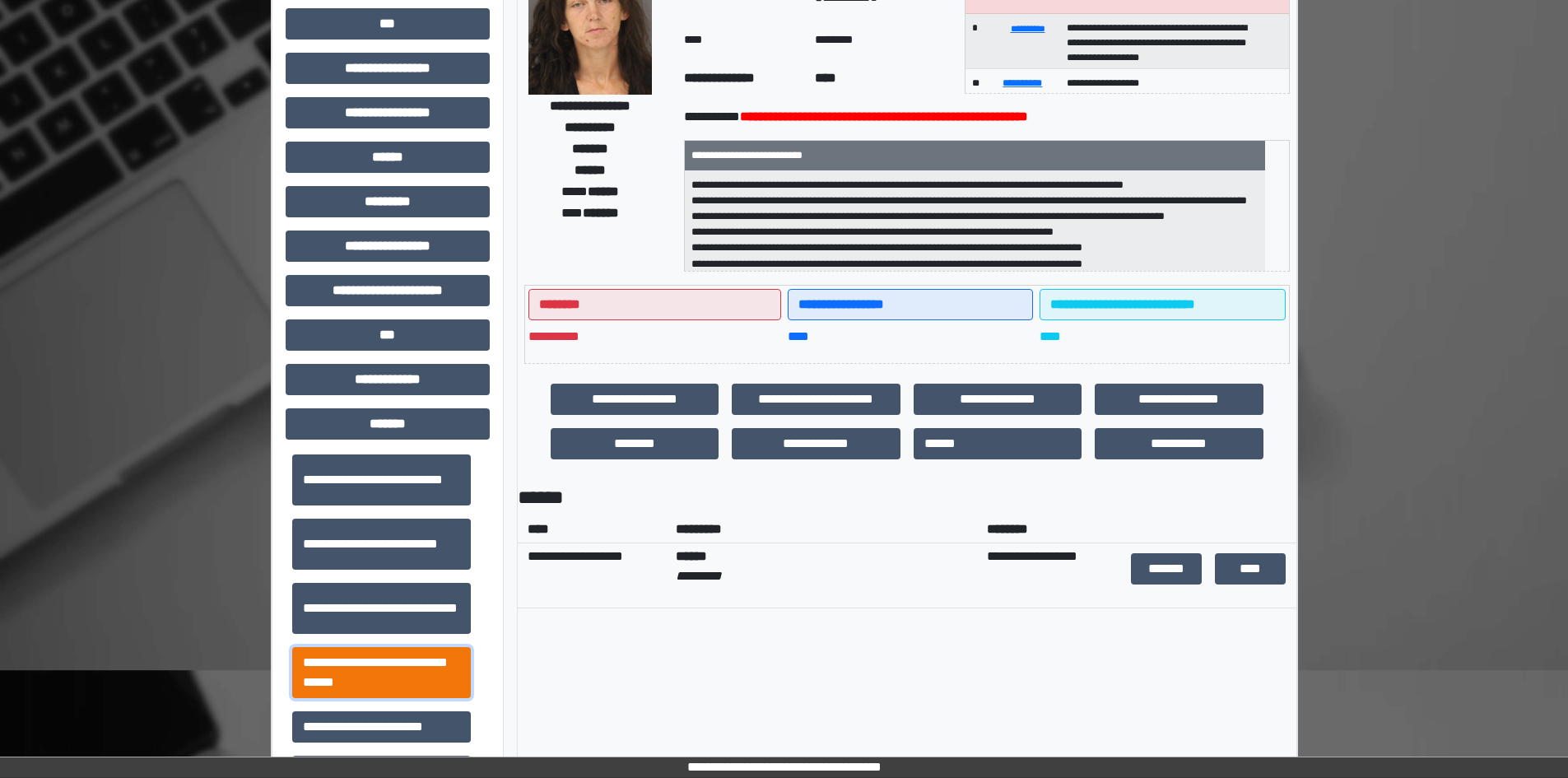 click on "**********" at bounding box center [381, 673] 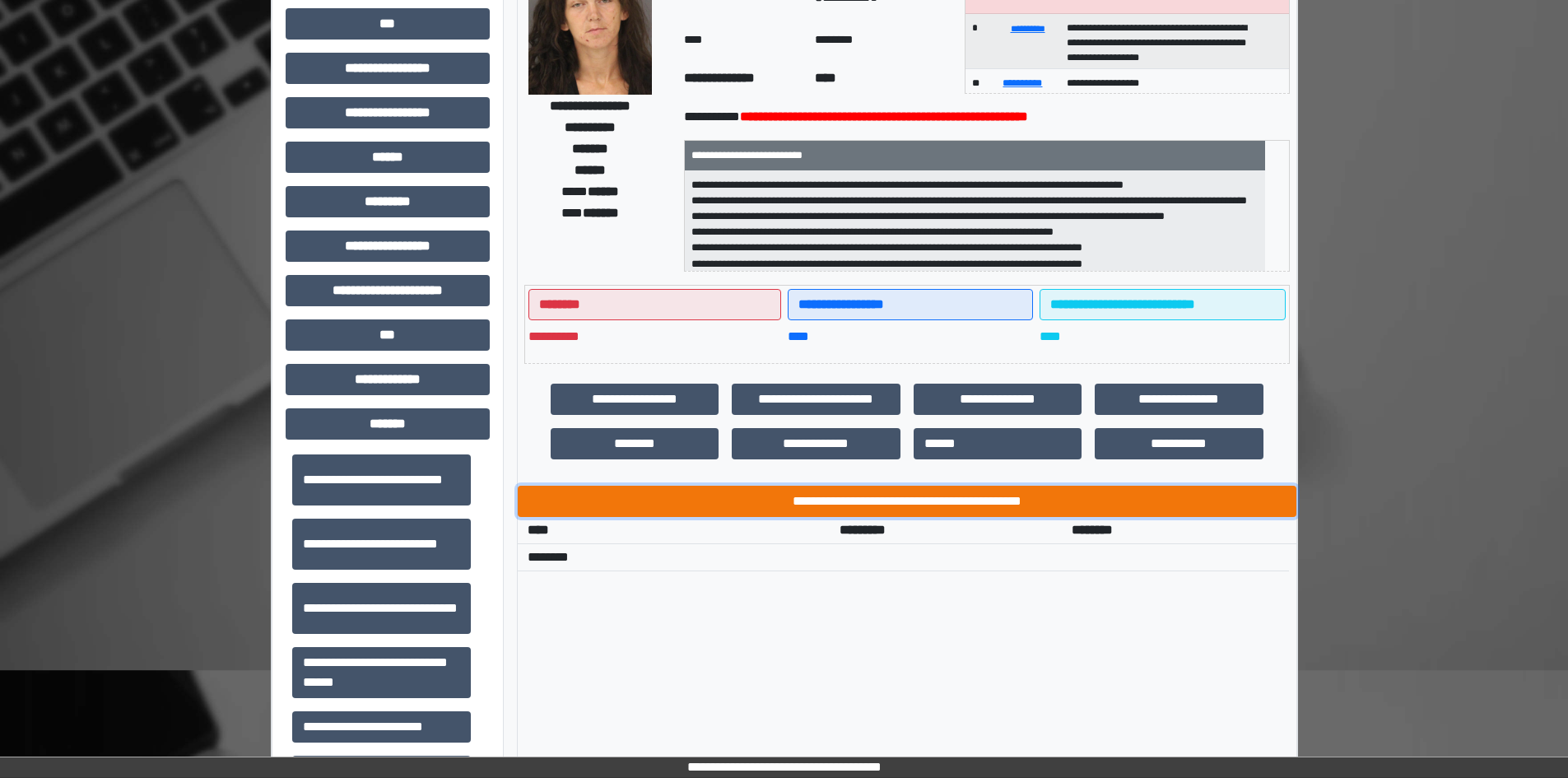 click on "**********" at bounding box center (907, 501) 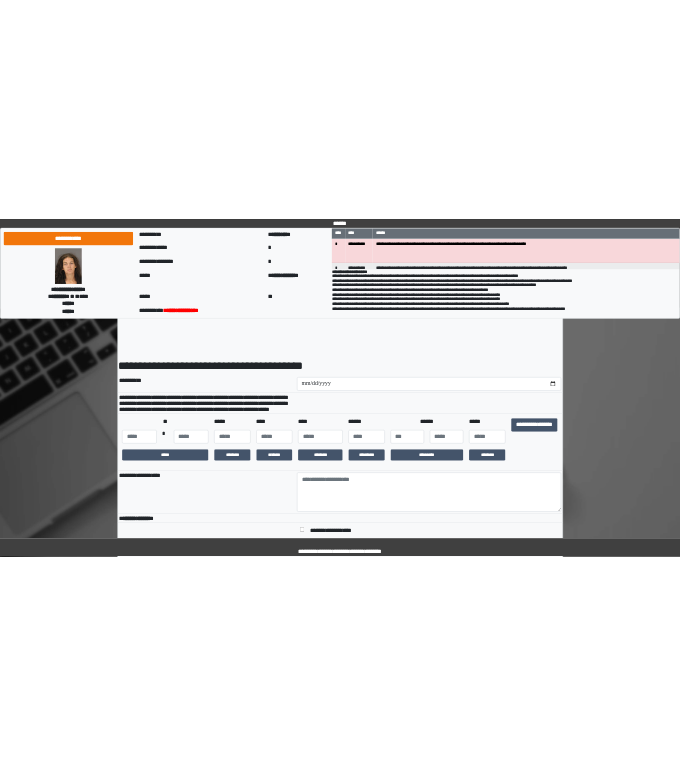 scroll, scrollTop: 0, scrollLeft: 0, axis: both 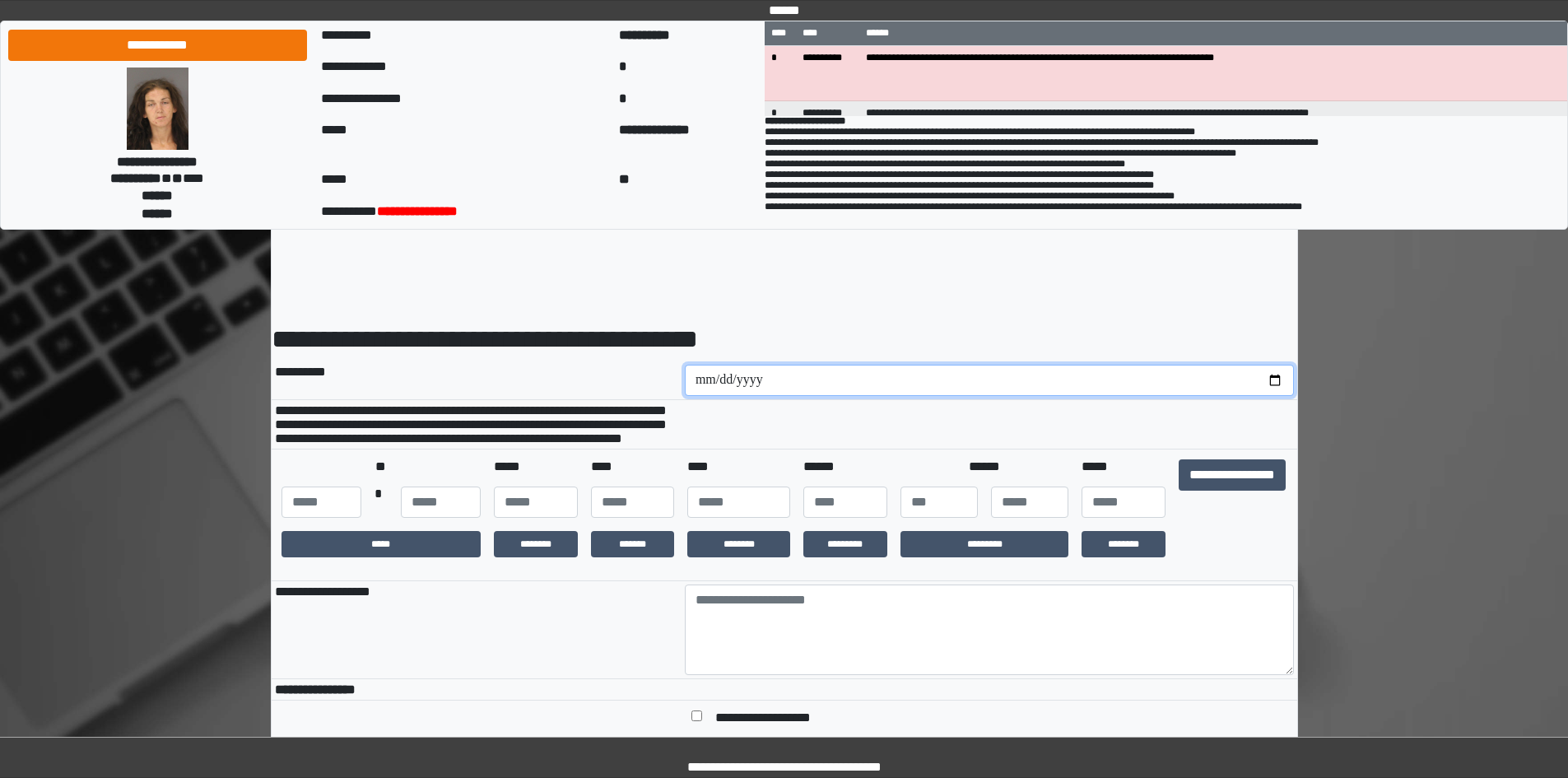 click at bounding box center (989, 380) 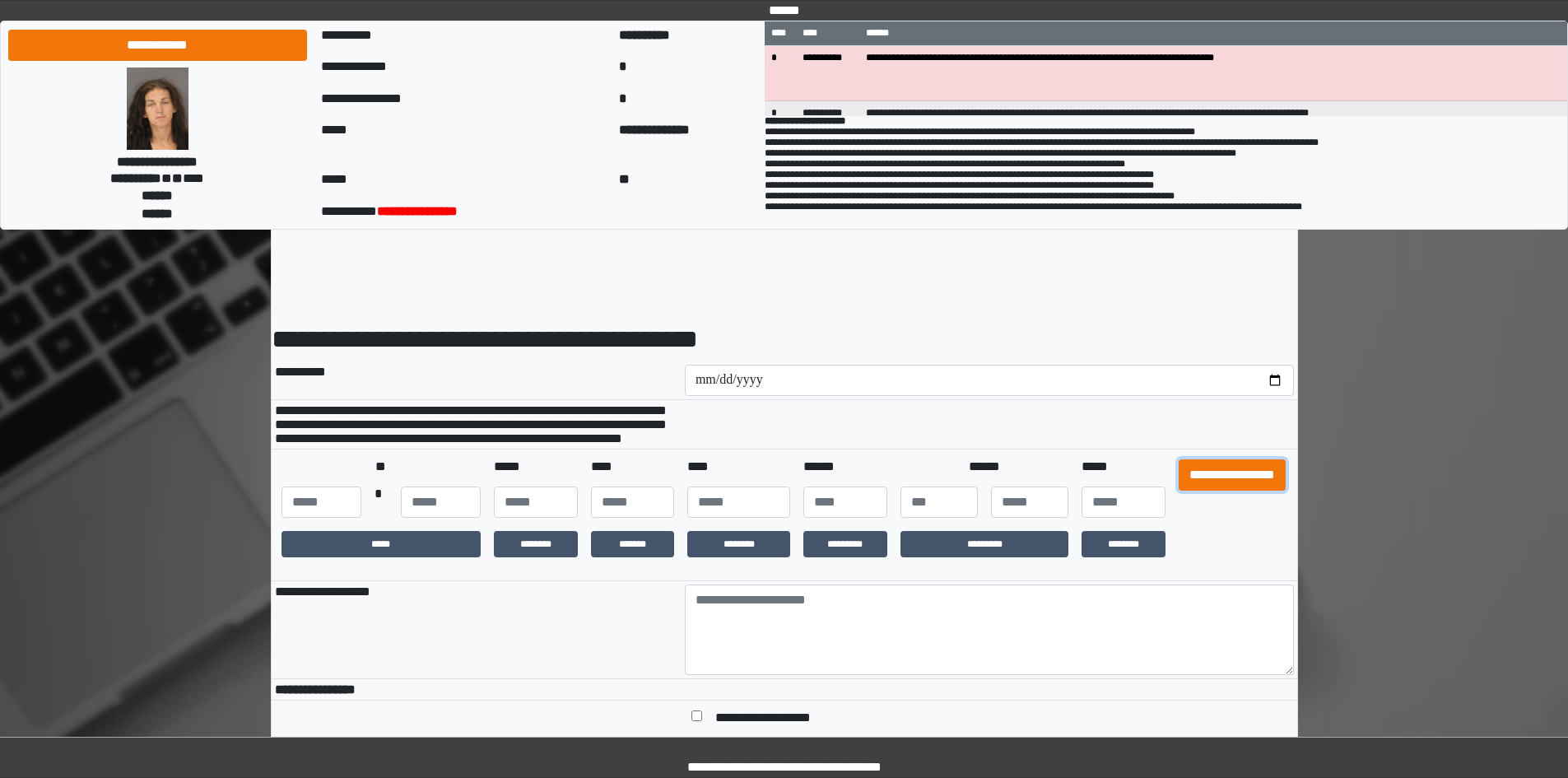 click on "**********" at bounding box center [1232, 475] 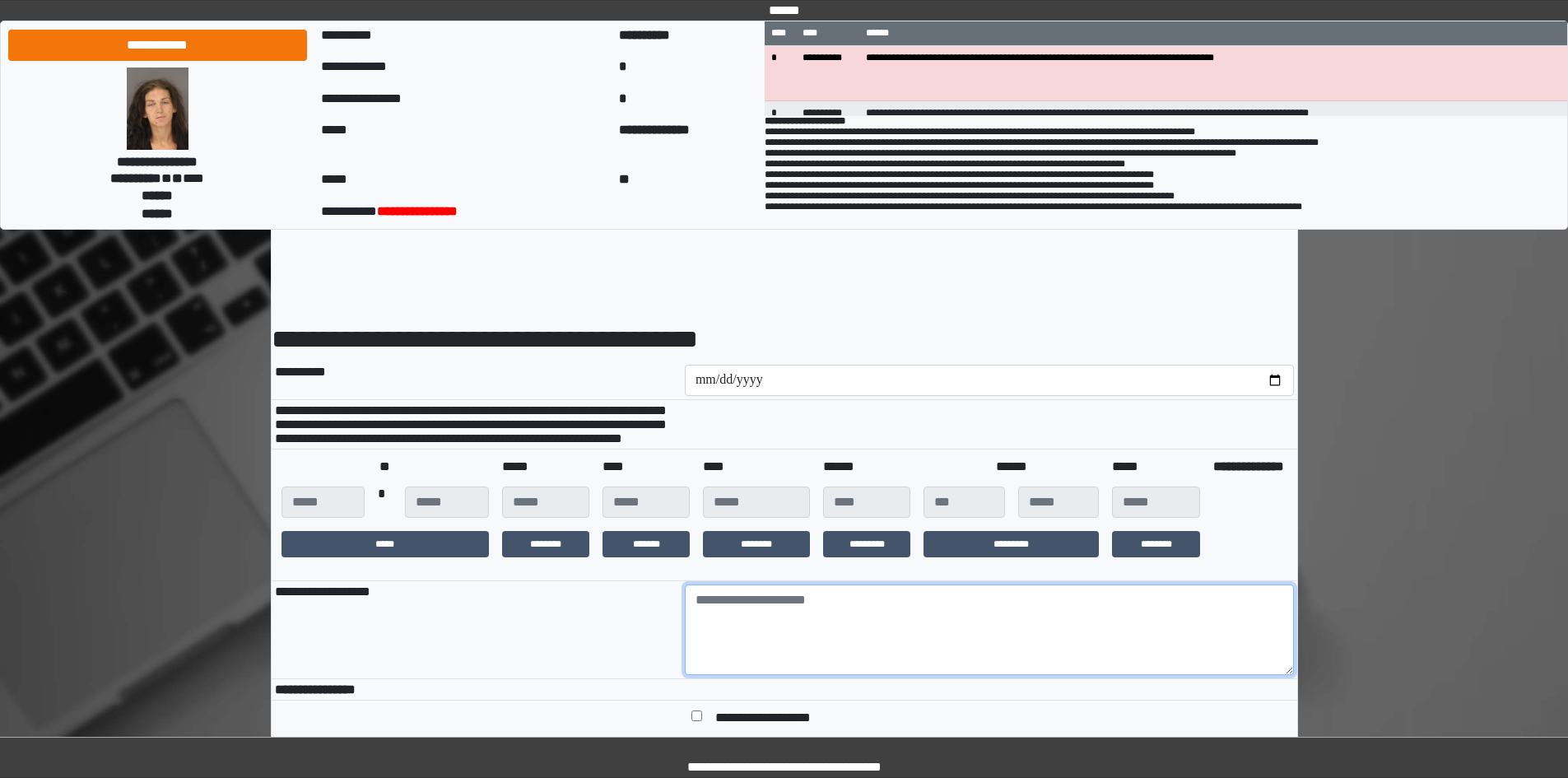 click at bounding box center [989, 630] 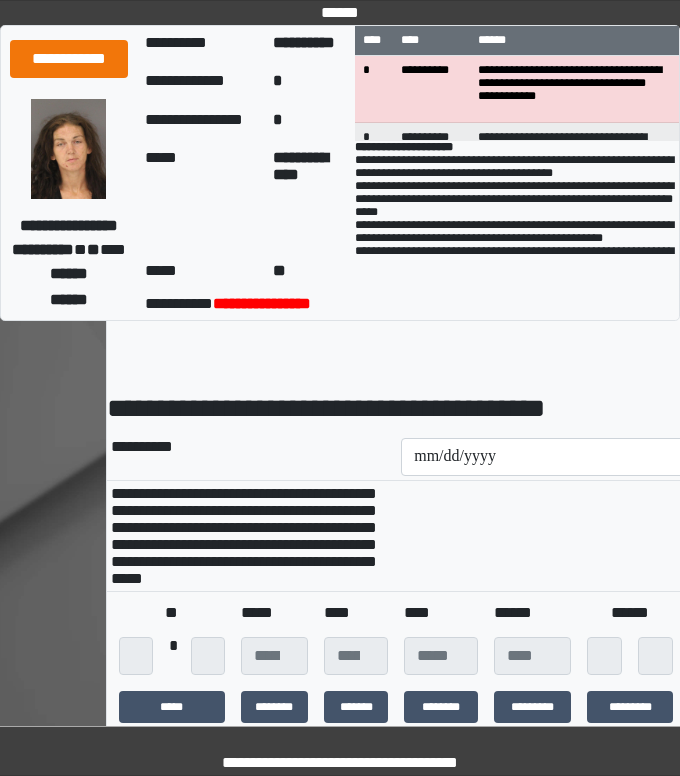 type on "***" 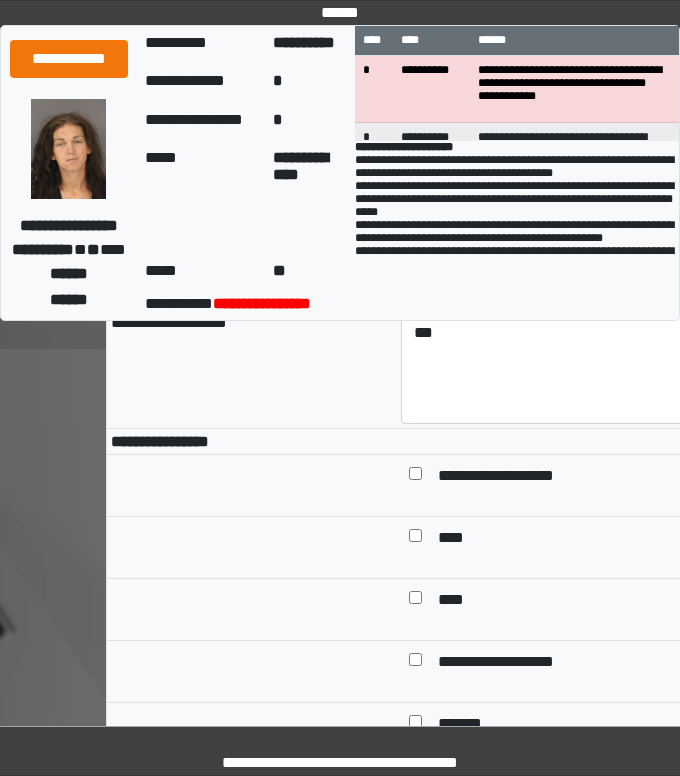 scroll, scrollTop: 500, scrollLeft: 0, axis: vertical 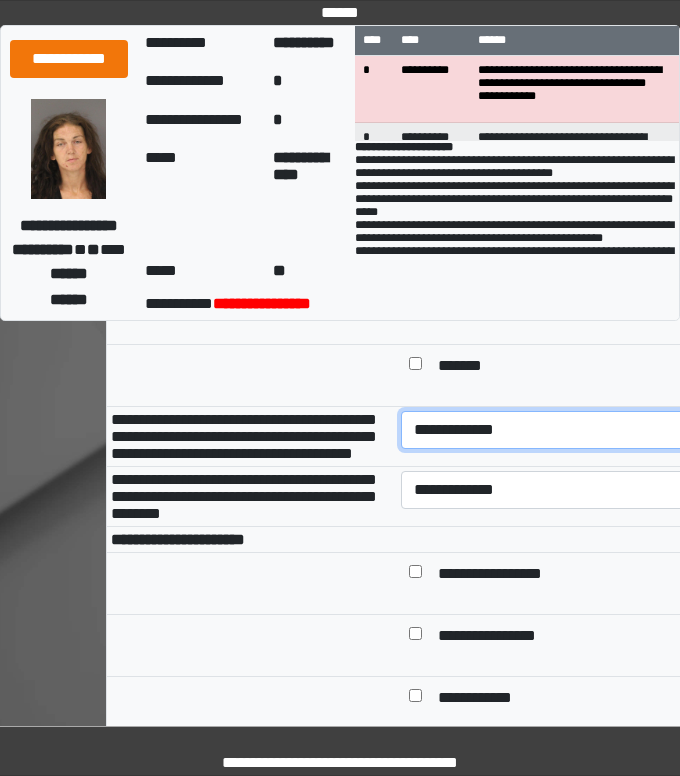 click on "**********" at bounding box center (614, 430) 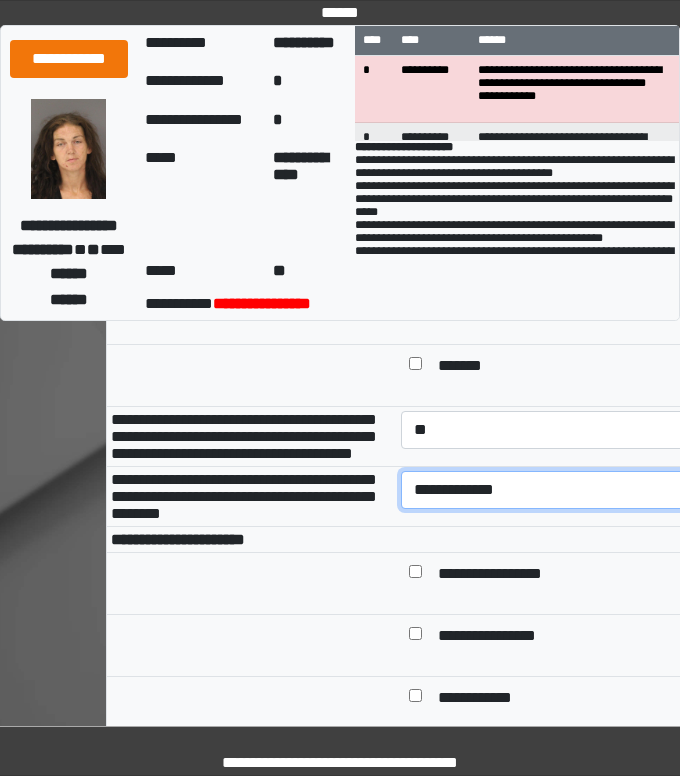 click on "**********" at bounding box center [614, 490] 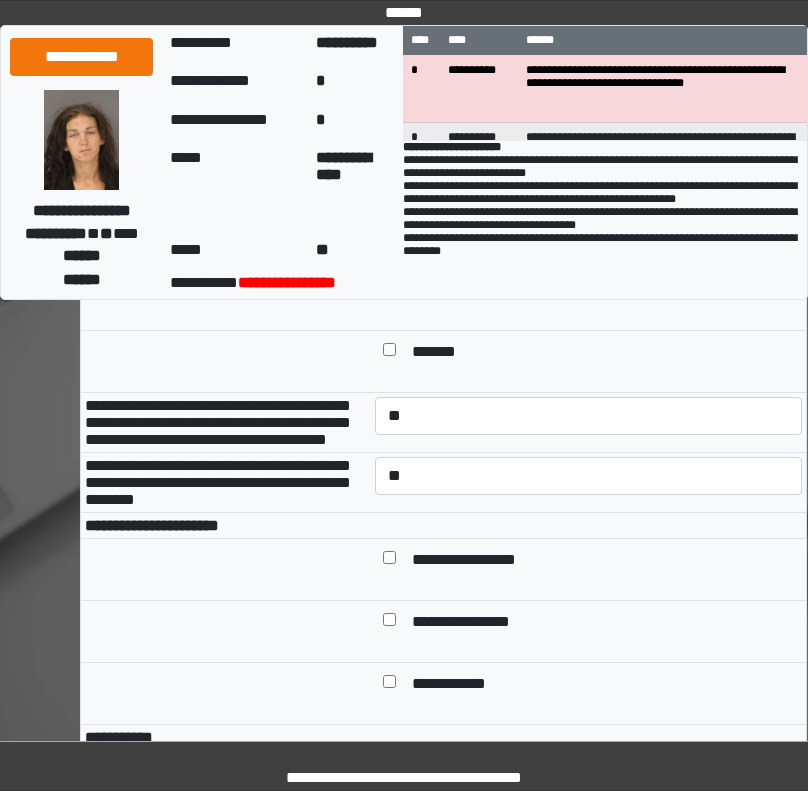 scroll, scrollTop: 1015, scrollLeft: 0, axis: vertical 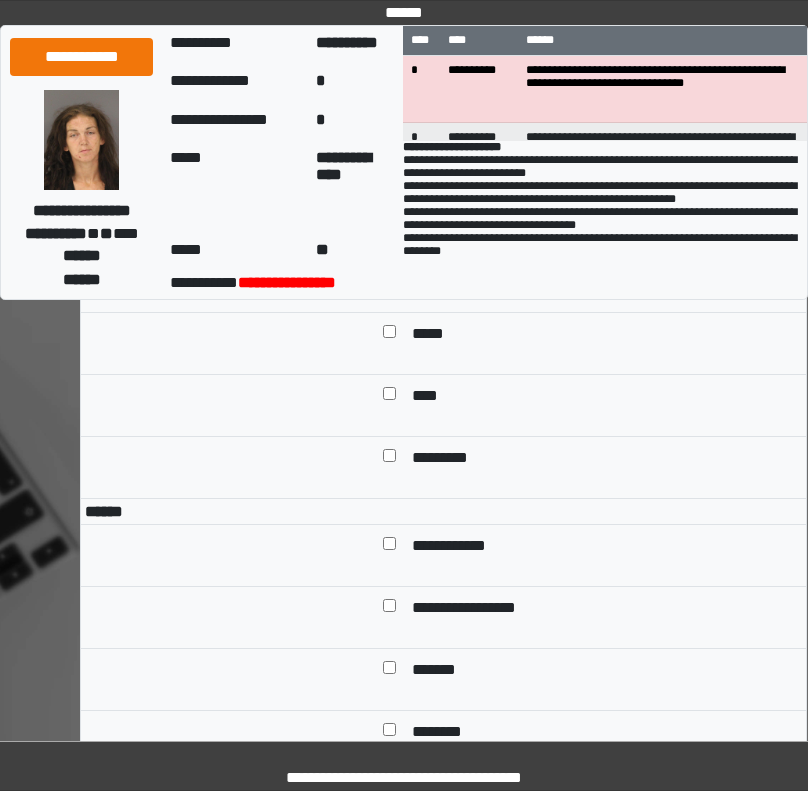 click at bounding box center [389, 547] 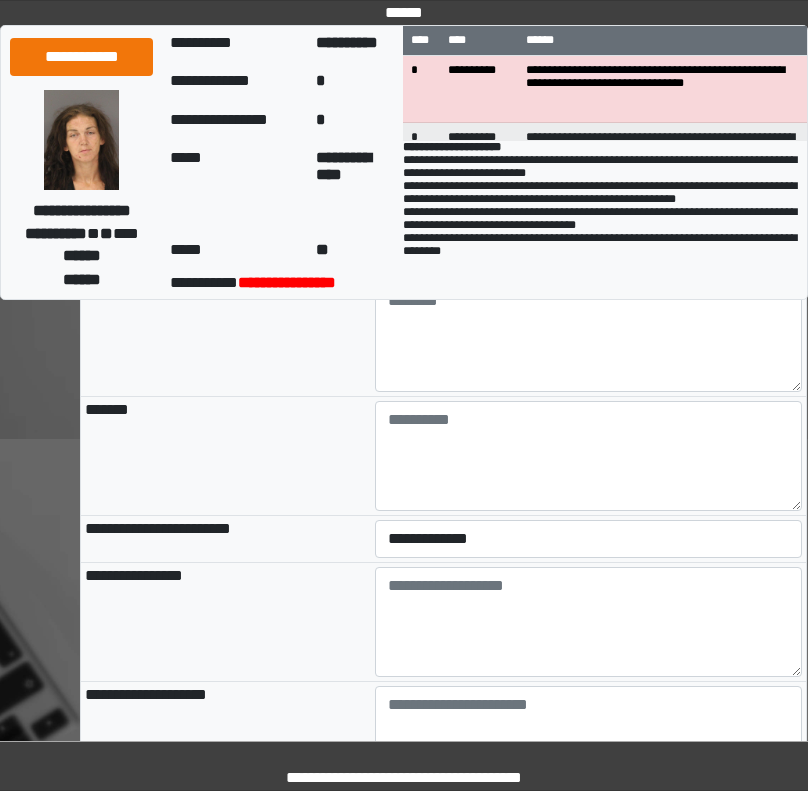 scroll, scrollTop: 2015, scrollLeft: 0, axis: vertical 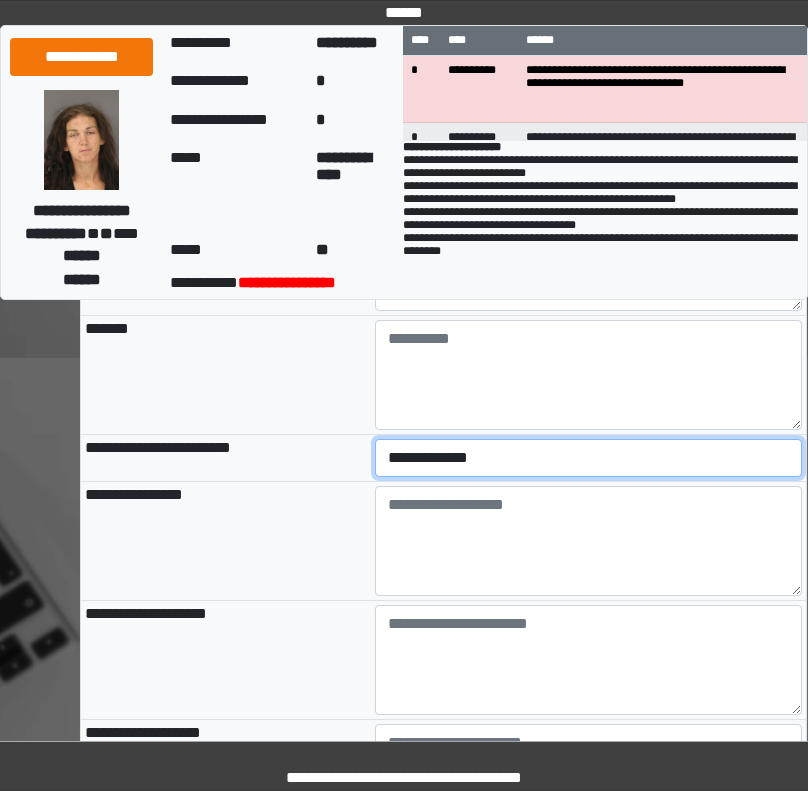 click on "**********" at bounding box center (588, 458) 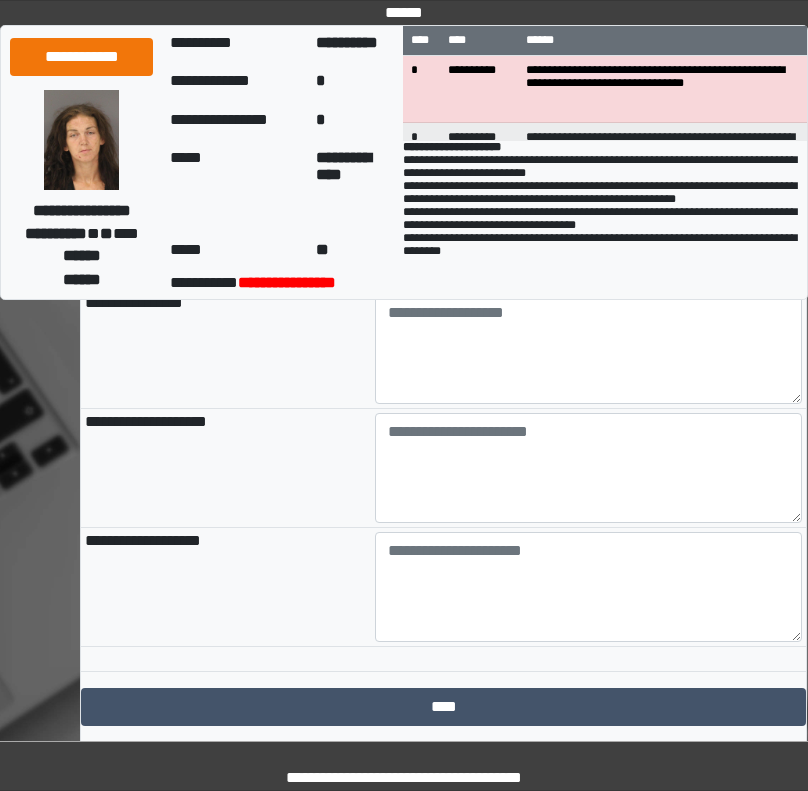 scroll, scrollTop: 2215, scrollLeft: 0, axis: vertical 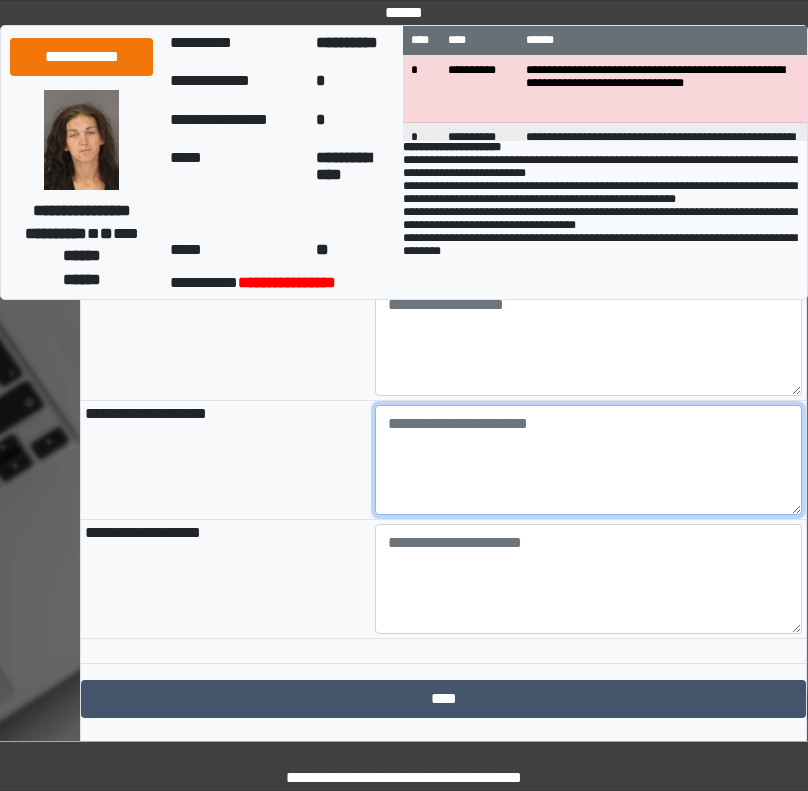 click at bounding box center (588, 460) 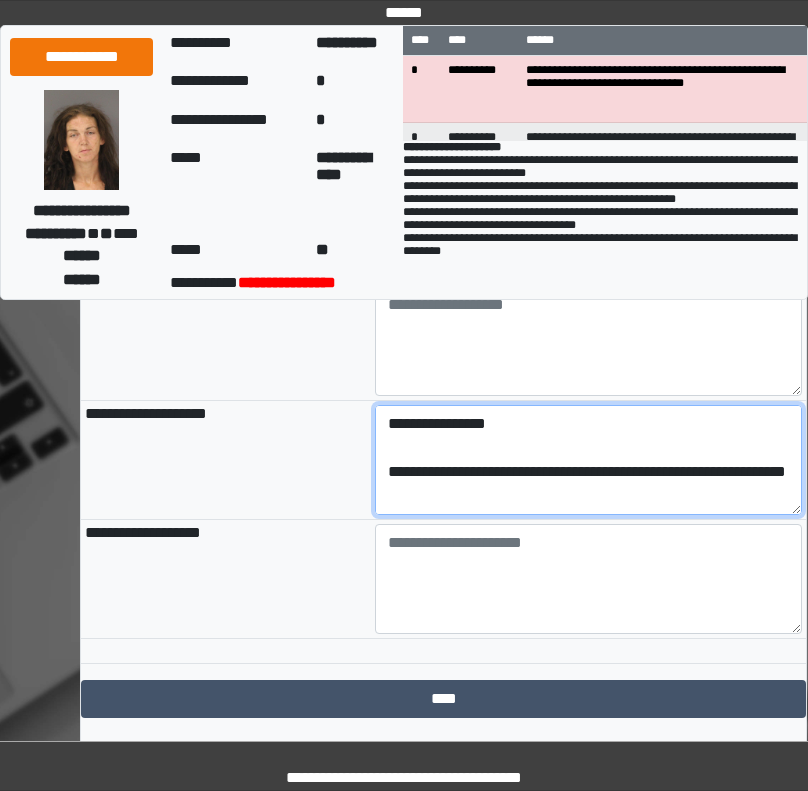 scroll, scrollTop: 305, scrollLeft: 0, axis: vertical 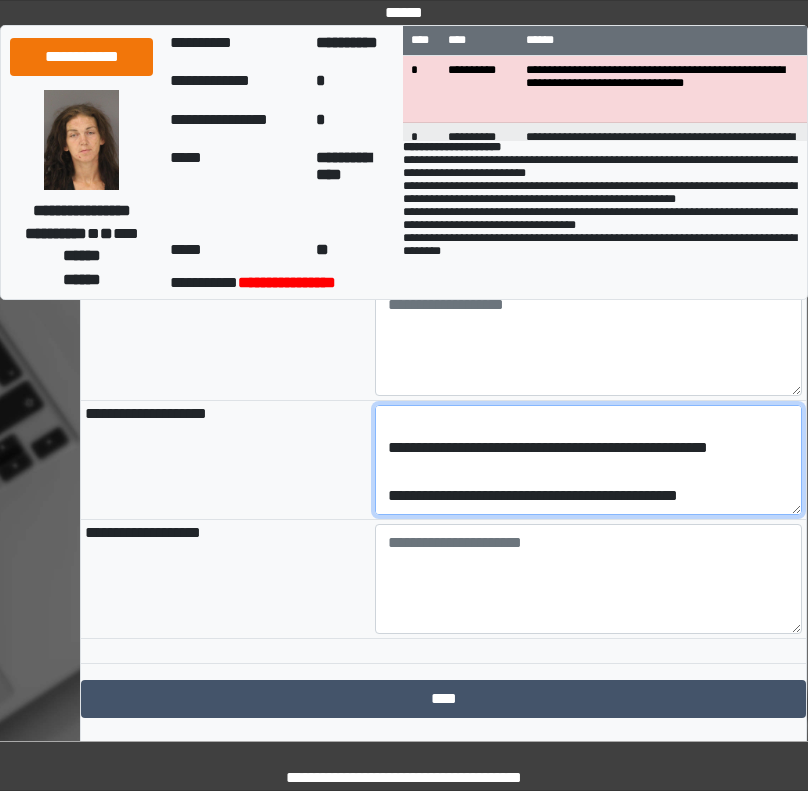 click on "**********" at bounding box center (588, 460) 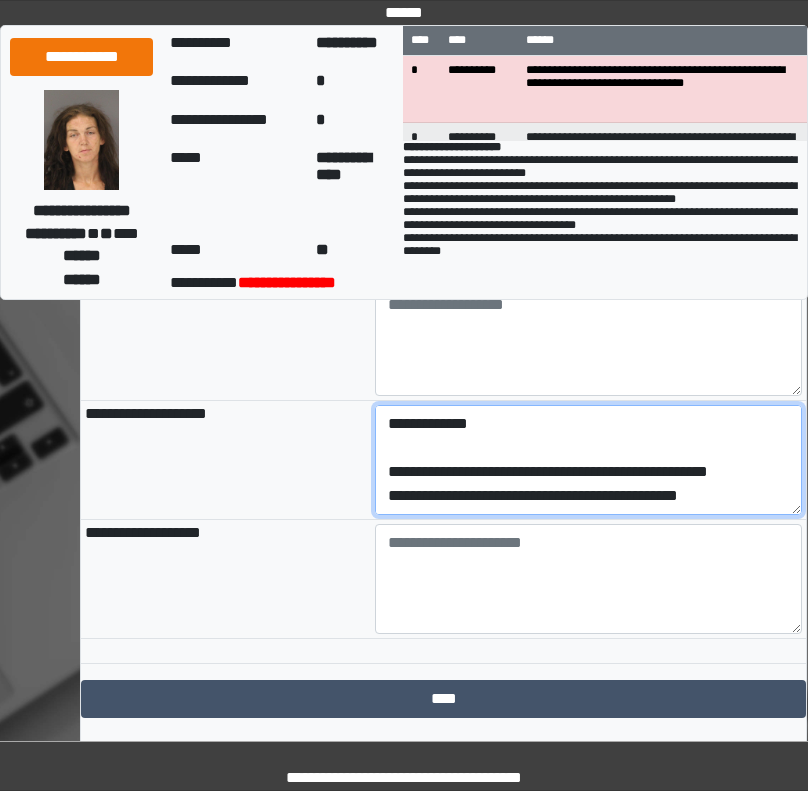 click on "**********" at bounding box center (588, 460) 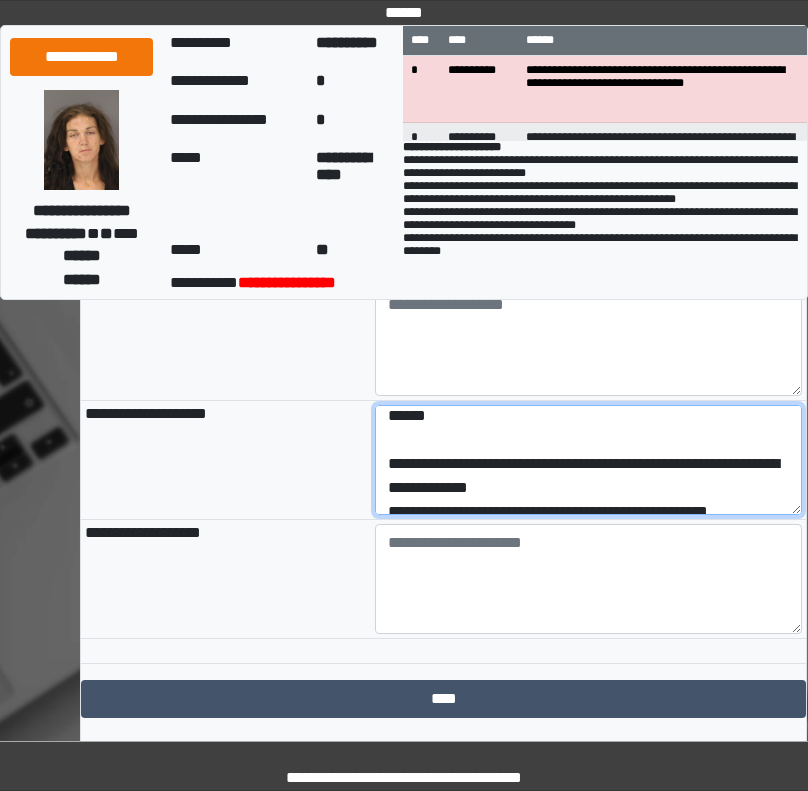 scroll, scrollTop: 164, scrollLeft: 0, axis: vertical 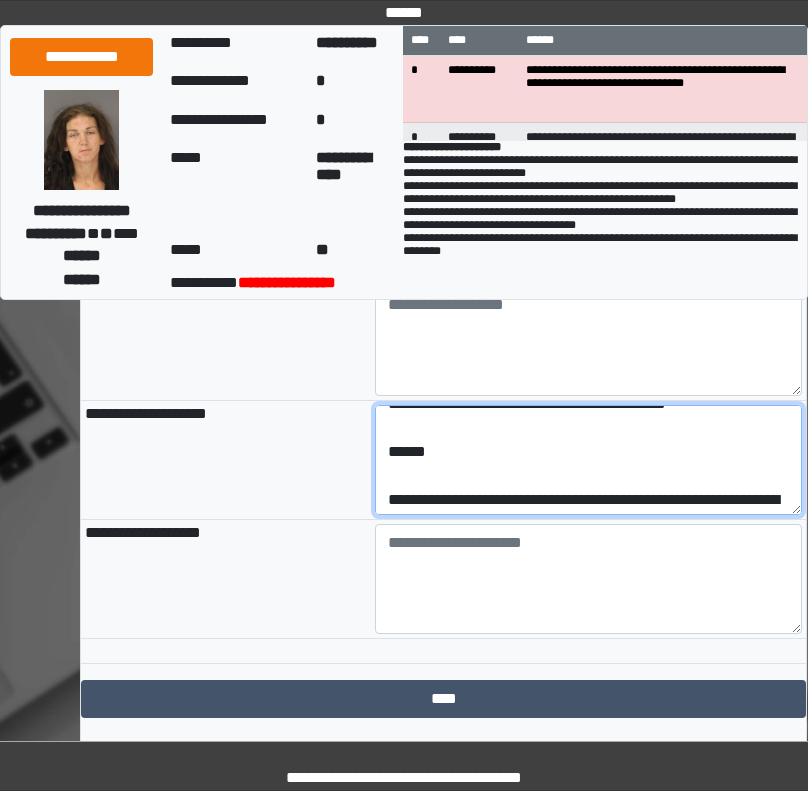 click on "**********" at bounding box center [588, 460] 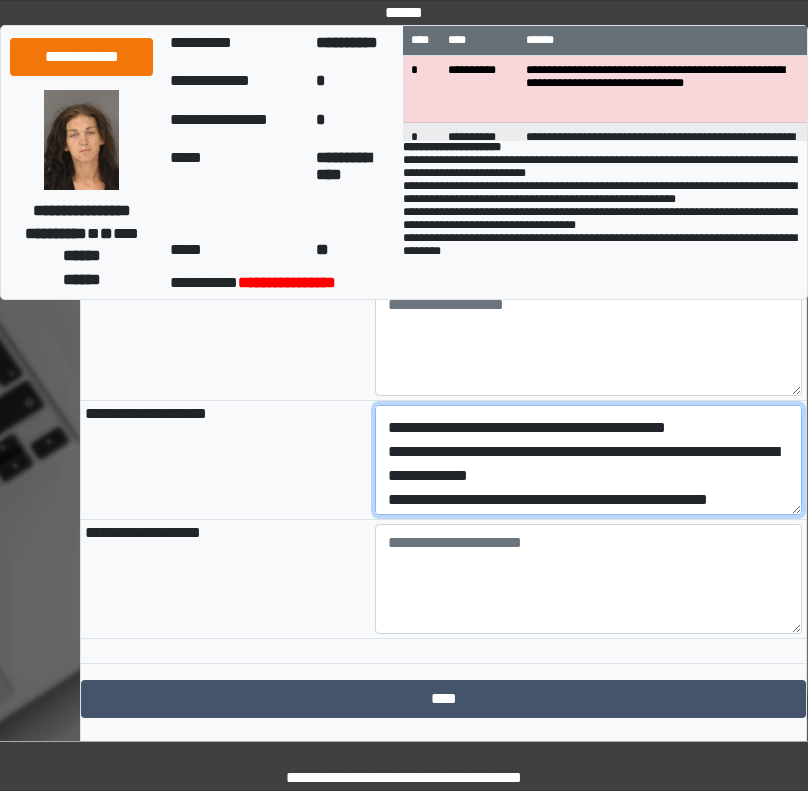 click on "**********" at bounding box center [588, 460] 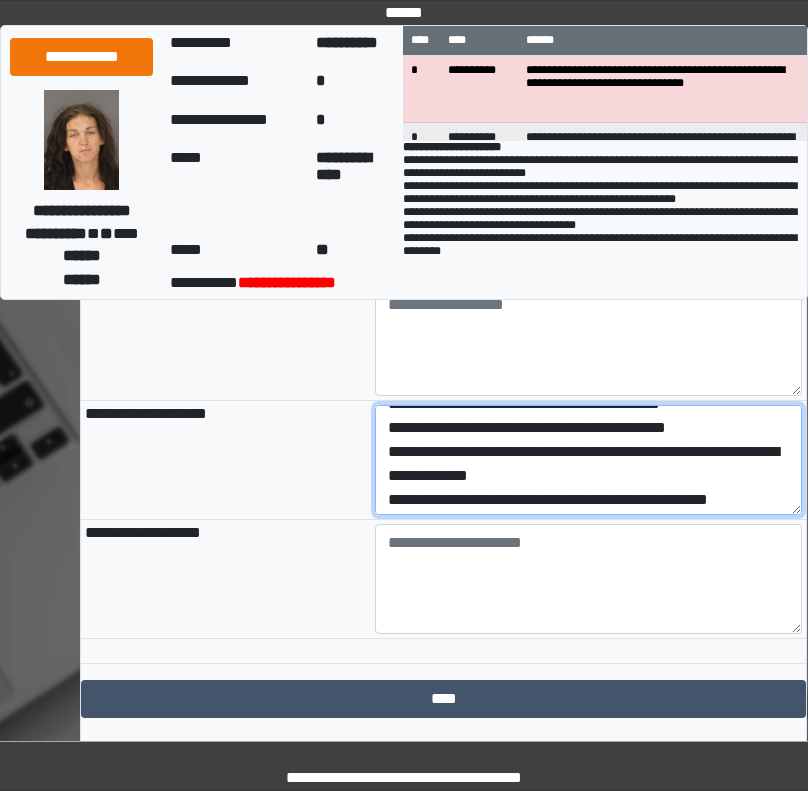scroll, scrollTop: 16, scrollLeft: 0, axis: vertical 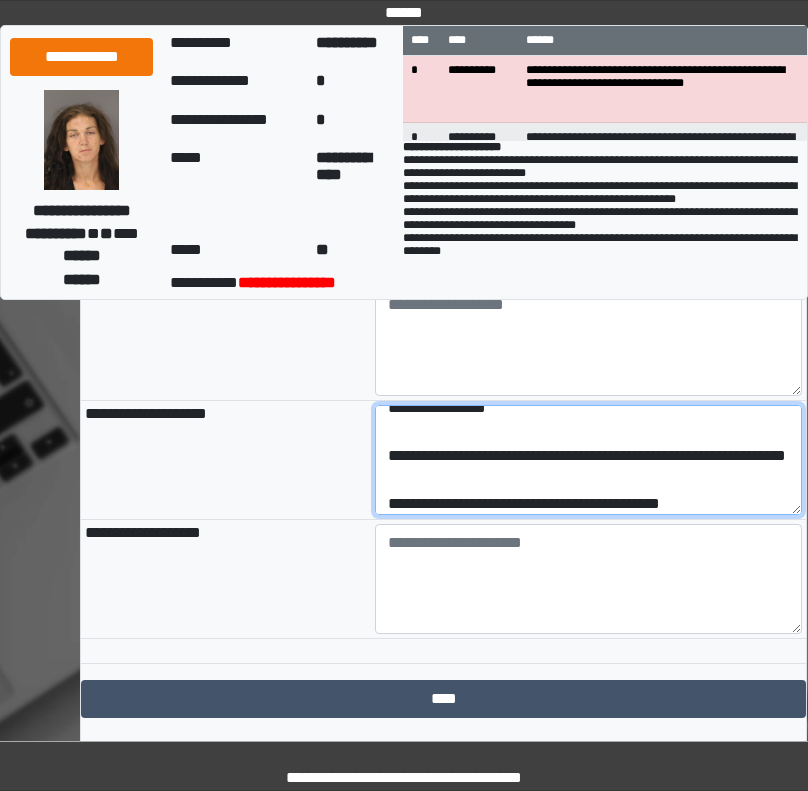 click on "**********" at bounding box center (588, 460) 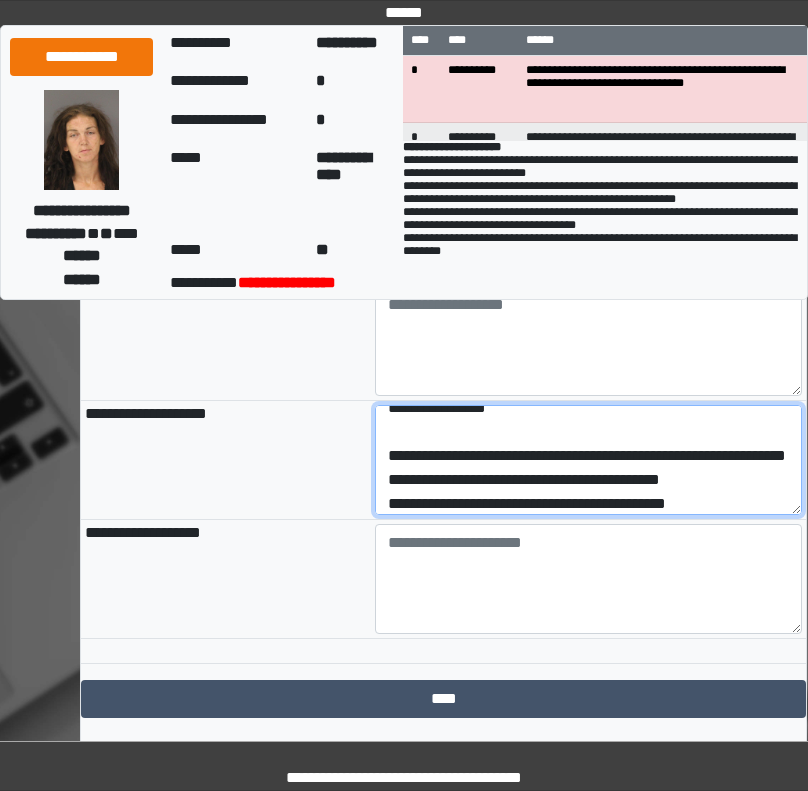 click on "**********" at bounding box center (588, 460) 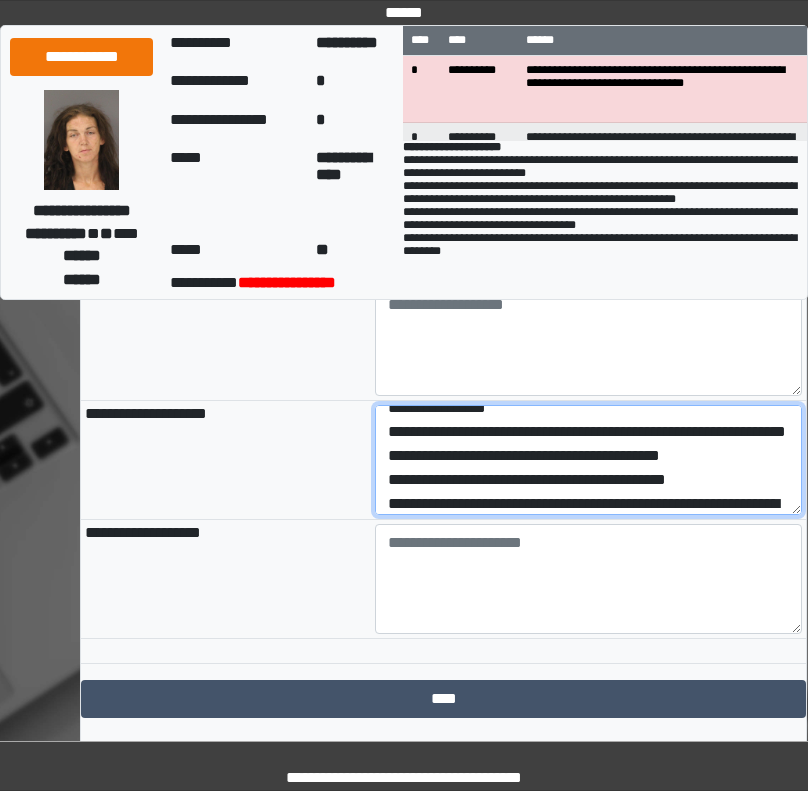 scroll, scrollTop: 0, scrollLeft: 0, axis: both 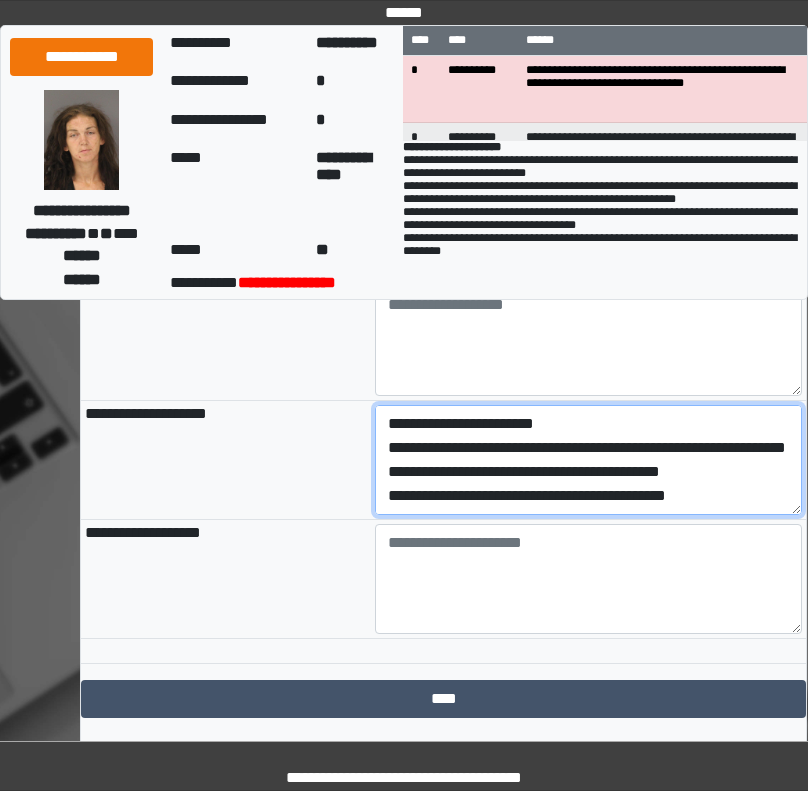 click on "**********" at bounding box center [588, 460] 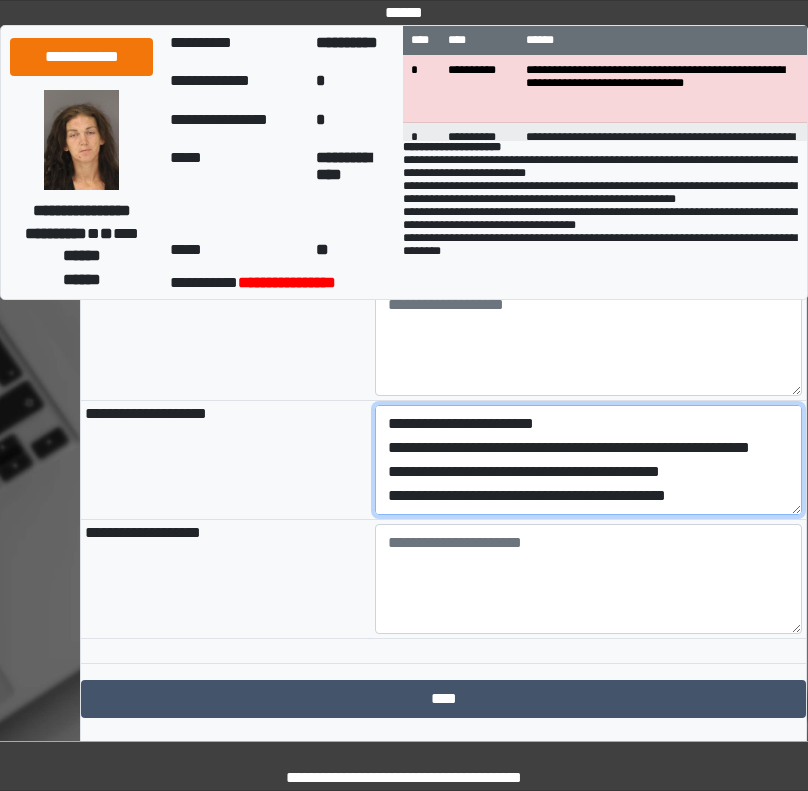 click on "**********" at bounding box center (588, 460) 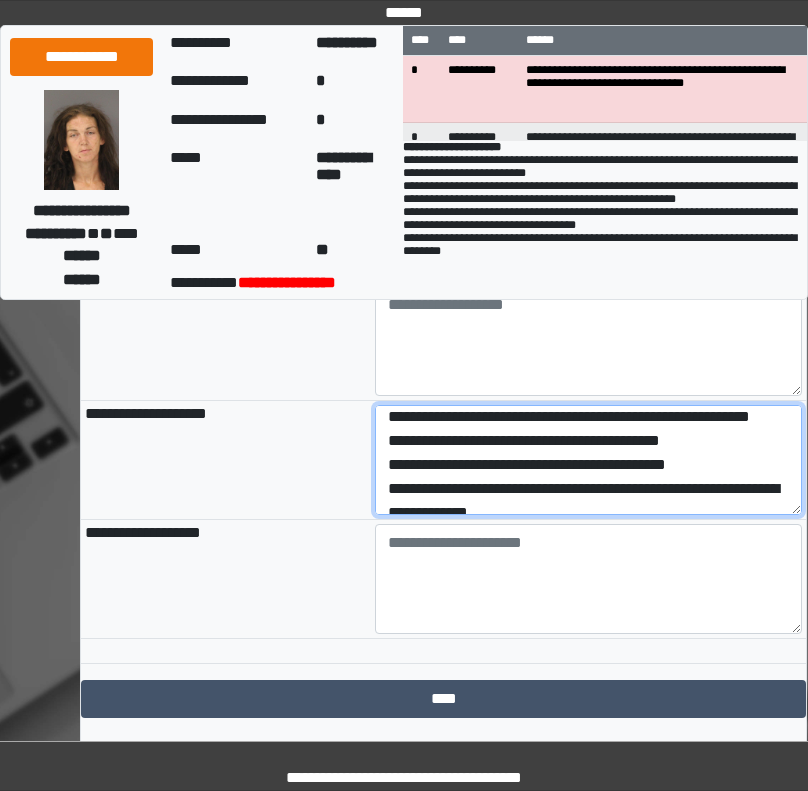 scroll, scrollTop: 0, scrollLeft: 0, axis: both 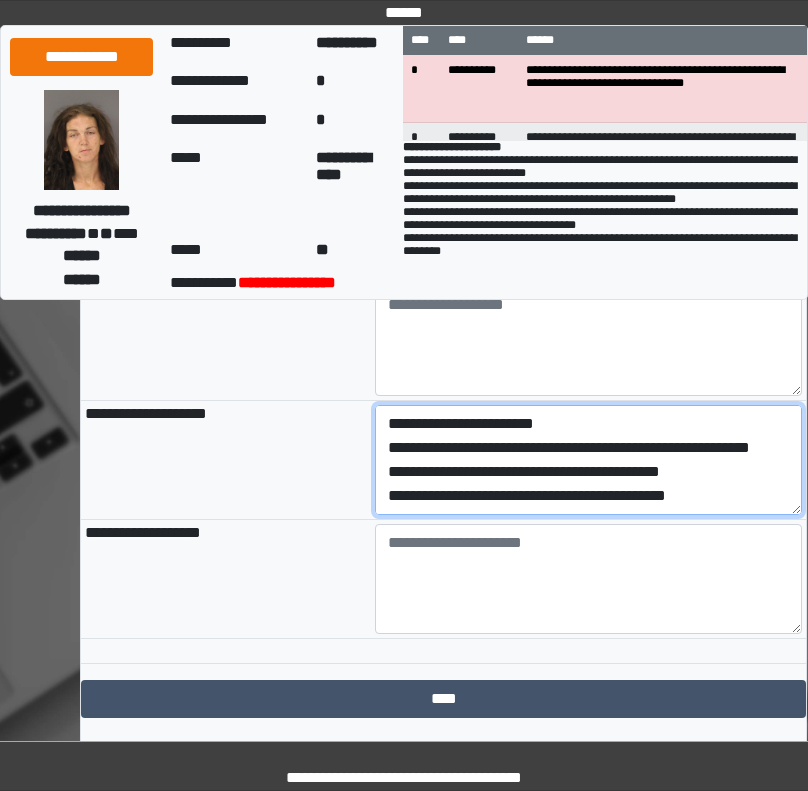click on "**********" at bounding box center (588, 460) 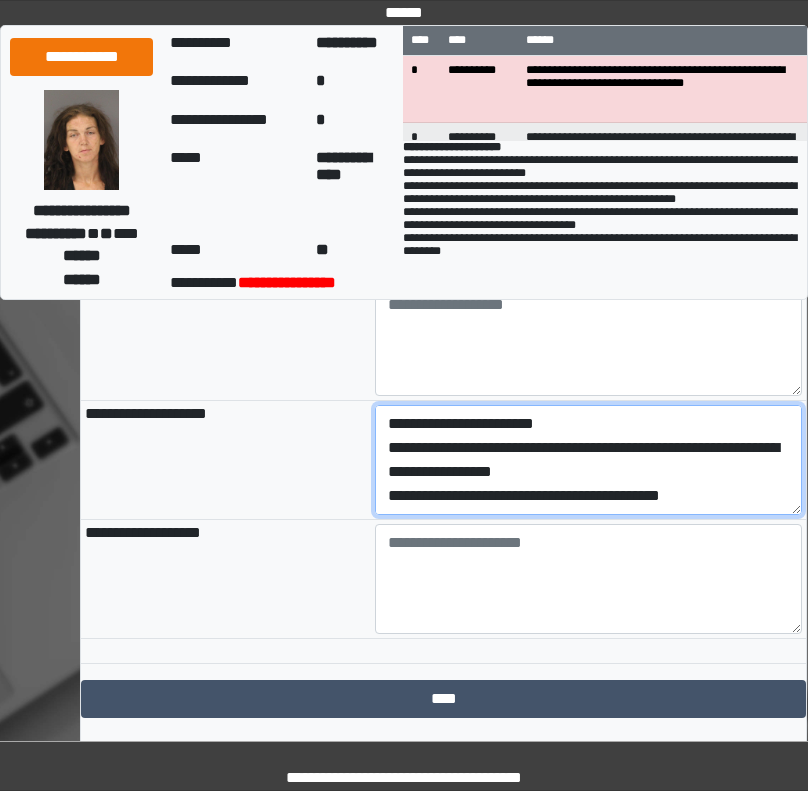 click on "**********" at bounding box center (588, 460) 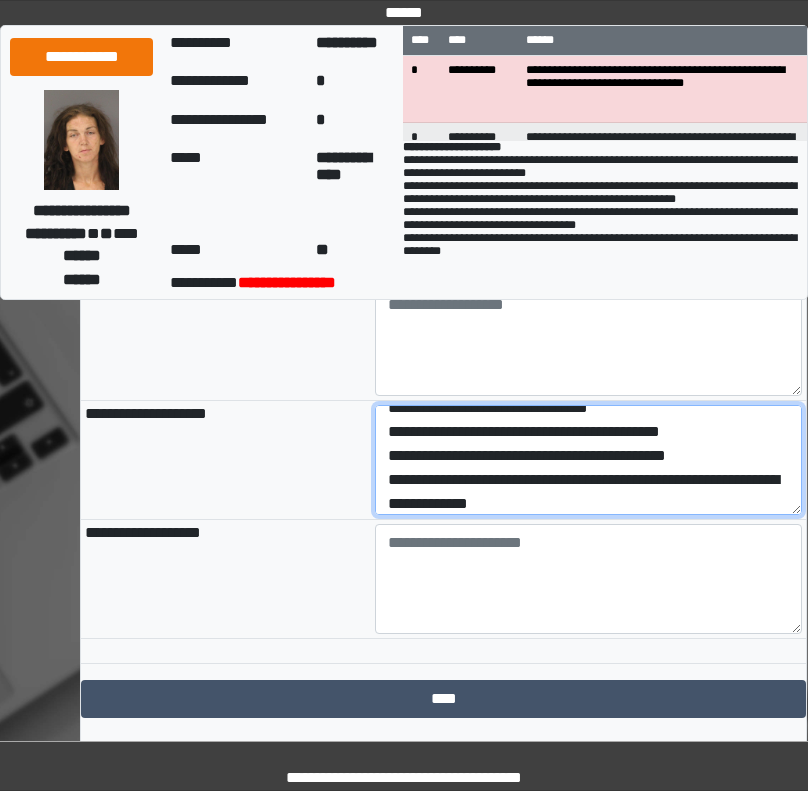 scroll, scrollTop: 0, scrollLeft: 0, axis: both 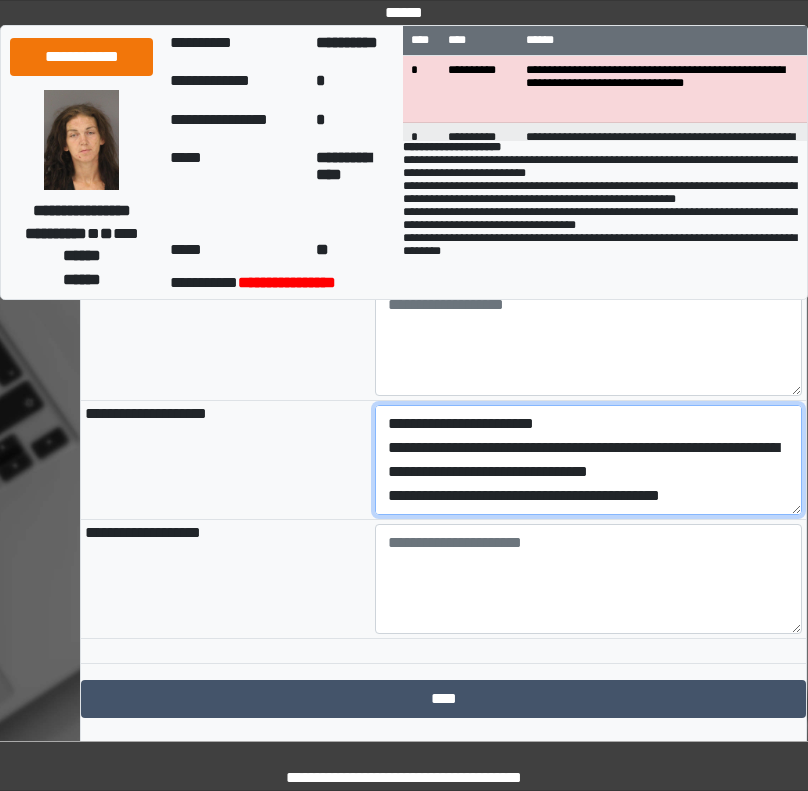 click on "**********" at bounding box center (588, 460) 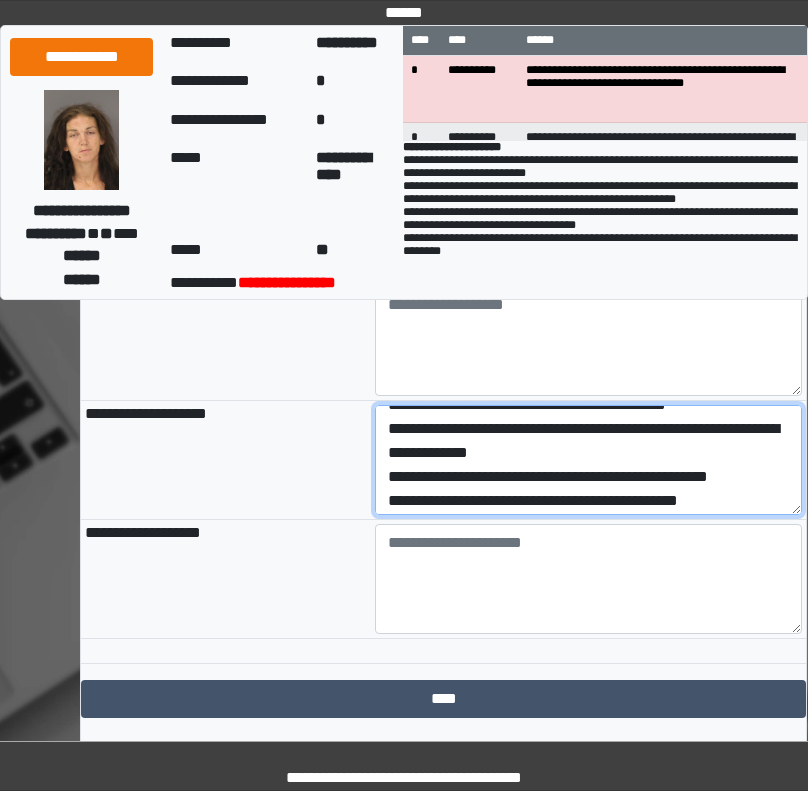 scroll, scrollTop: 120, scrollLeft: 0, axis: vertical 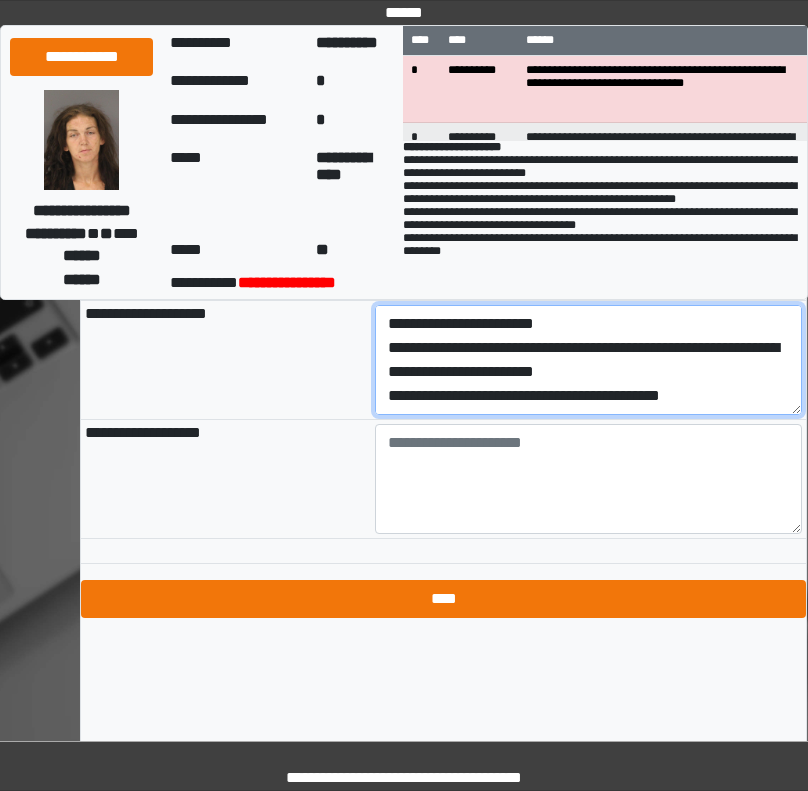 type on "**********" 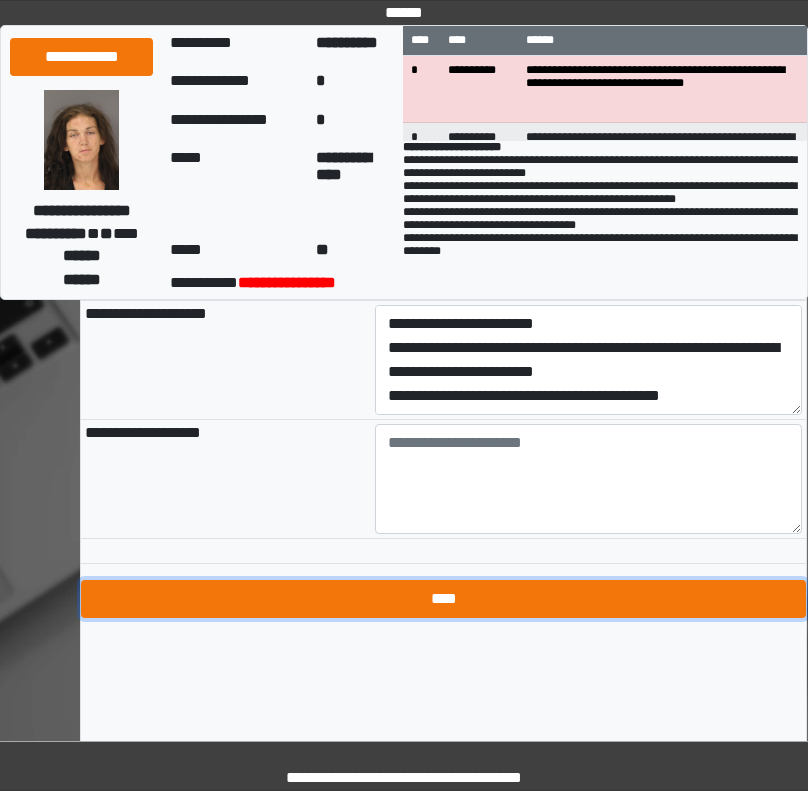 click on "****" at bounding box center (443, 599) 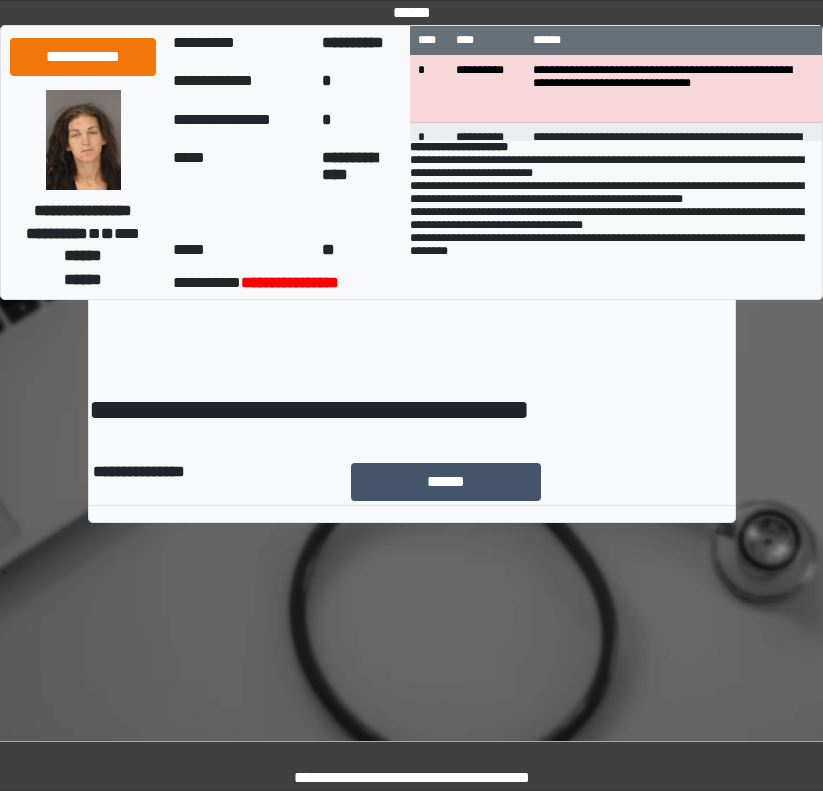 scroll, scrollTop: 0, scrollLeft: 0, axis: both 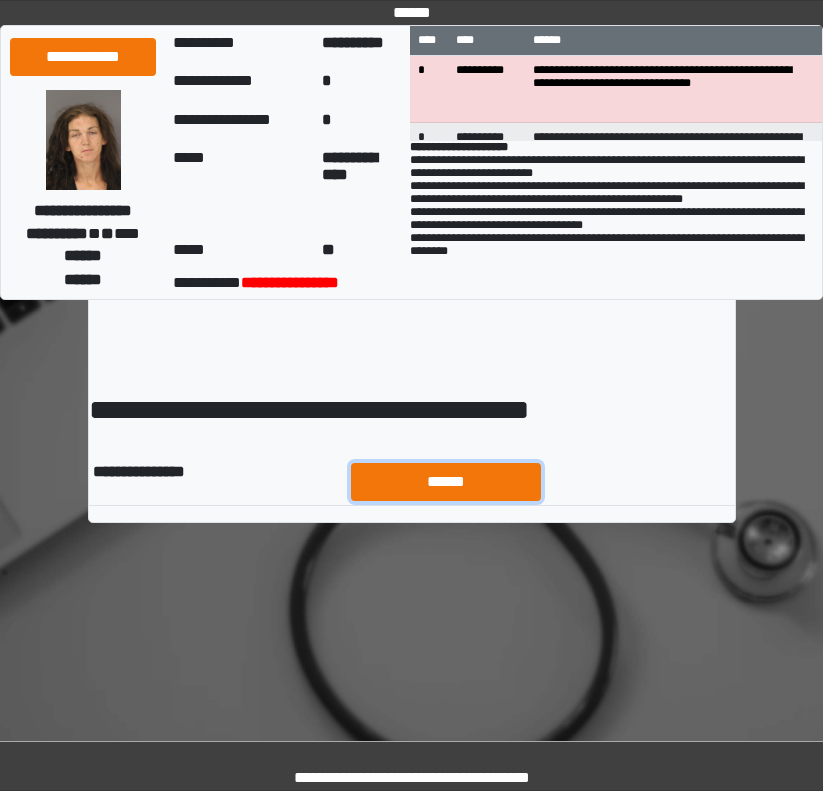 click on "******" at bounding box center [446, 482] 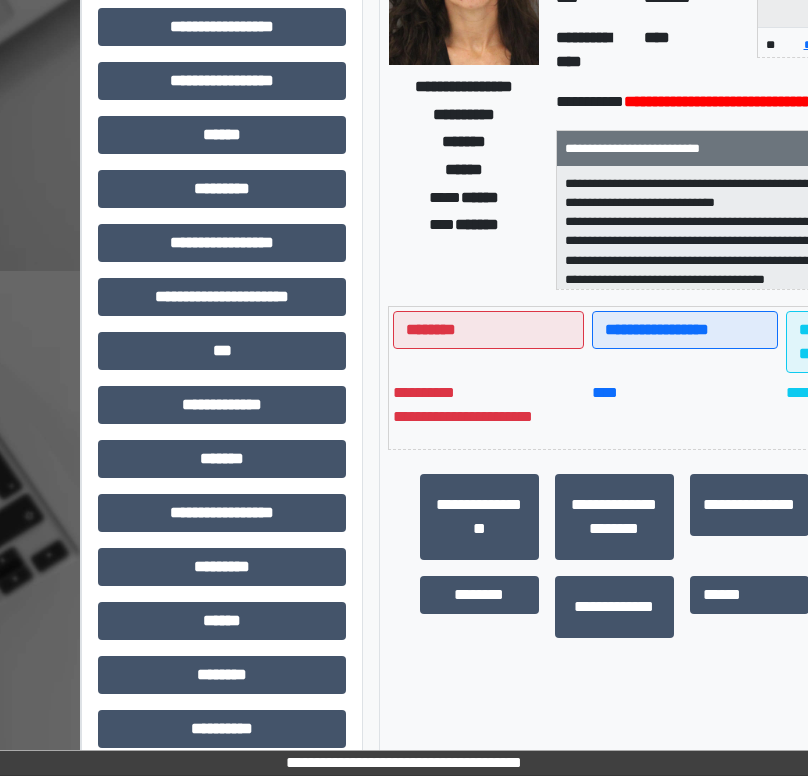 scroll, scrollTop: 596, scrollLeft: 0, axis: vertical 